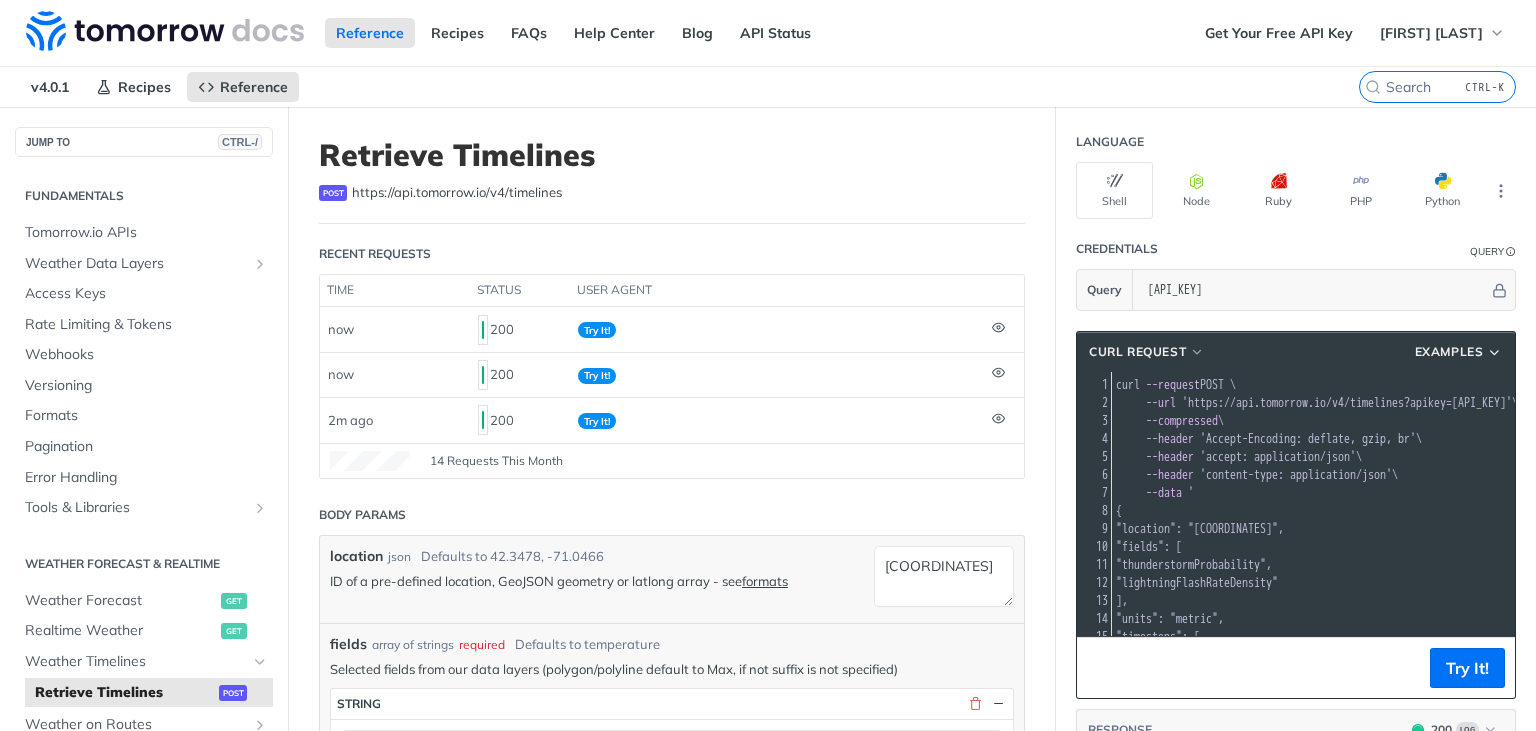 scroll, scrollTop: 739, scrollLeft: 0, axis: vertical 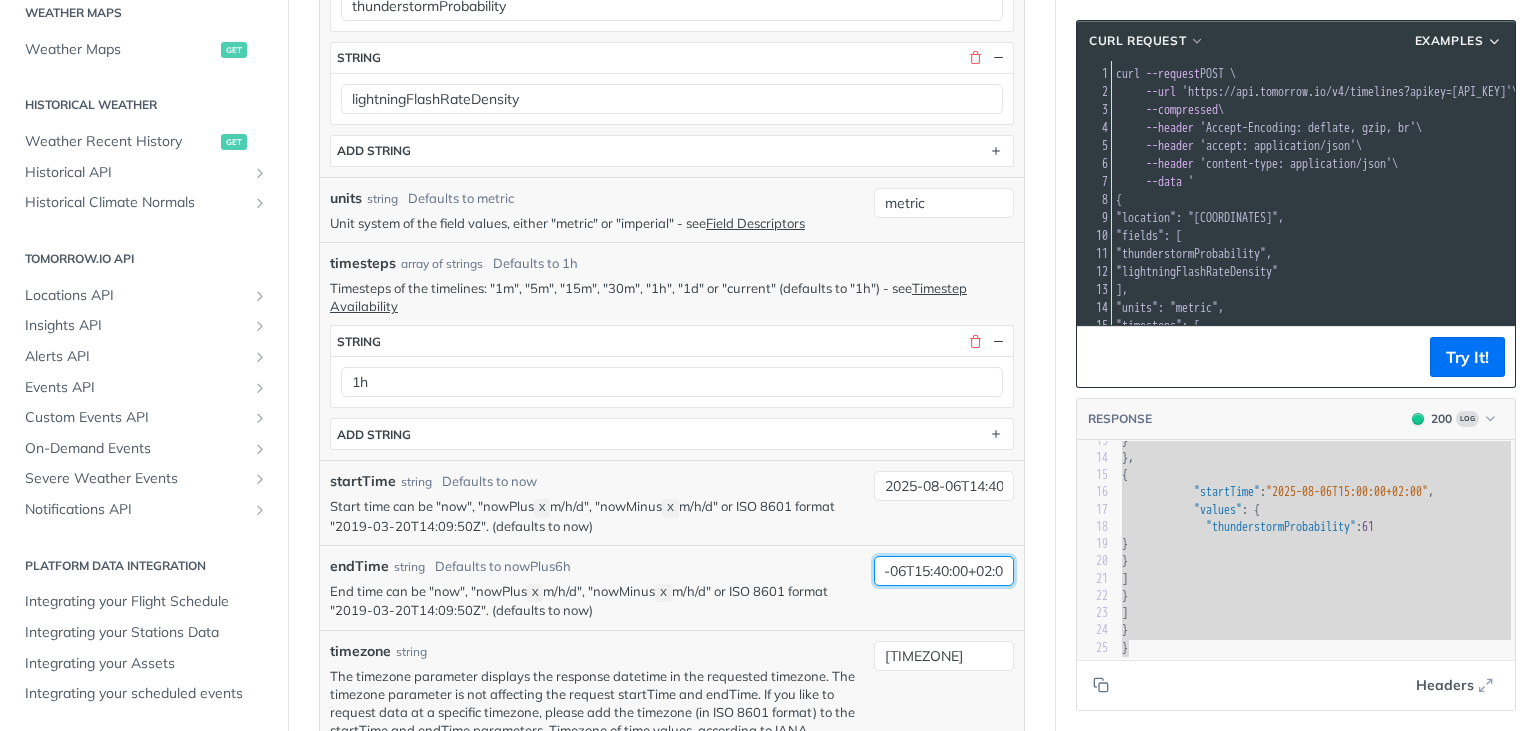 click on "2025-08-06T15:40:00+02:0" at bounding box center [944, 571] 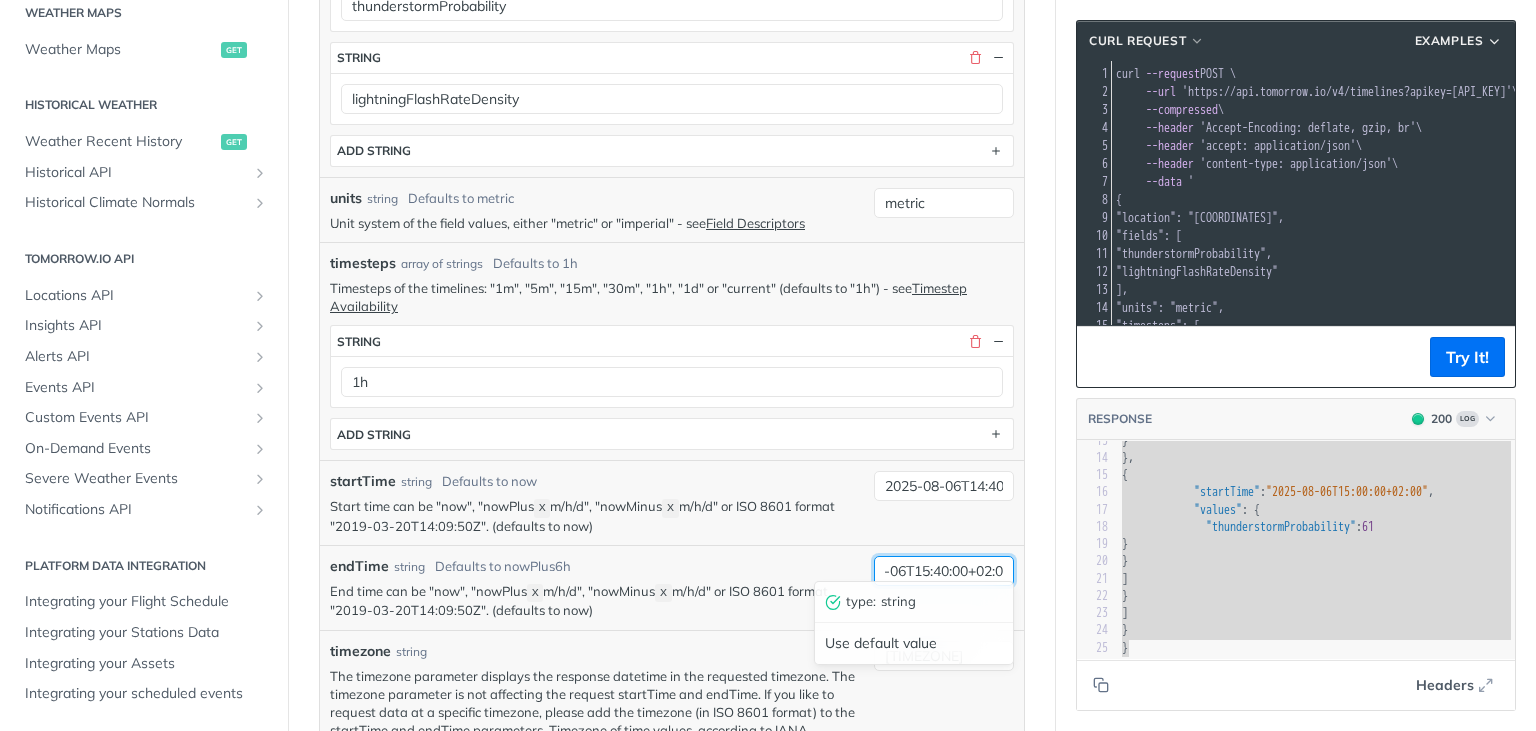 click on "2025-08-06T15:40:00+02:0" at bounding box center [944, 571] 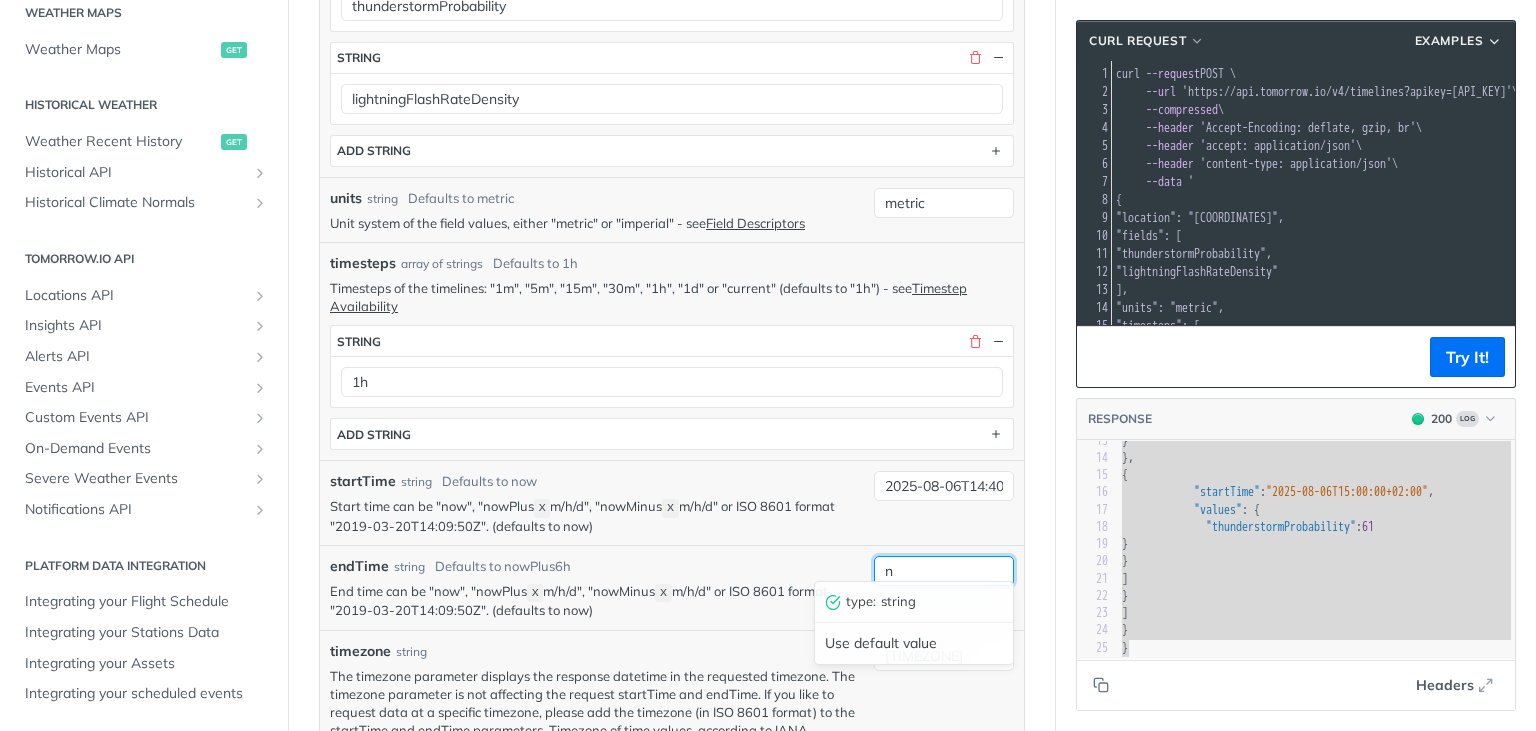 scroll, scrollTop: 0, scrollLeft: 0, axis: both 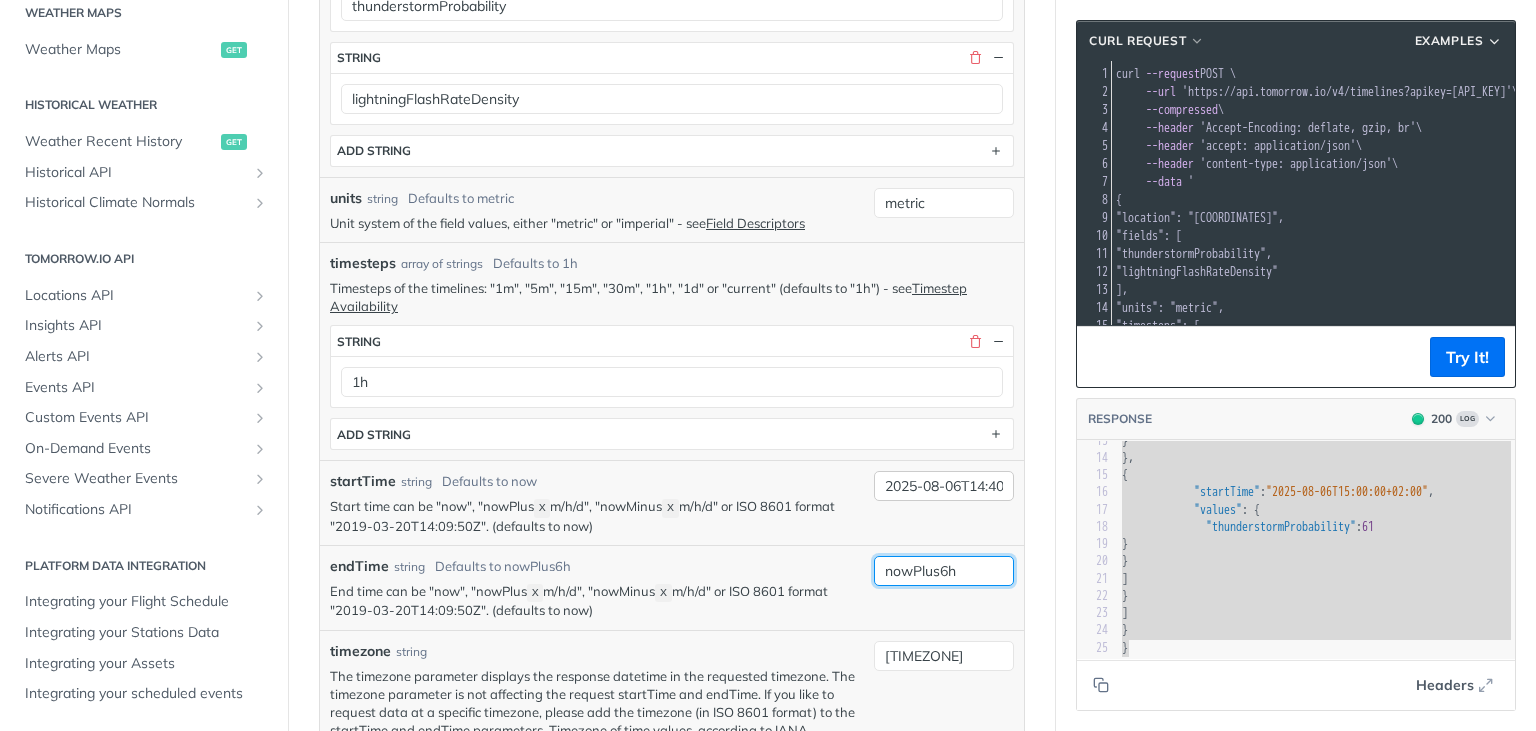 type on "nowPlus6h" 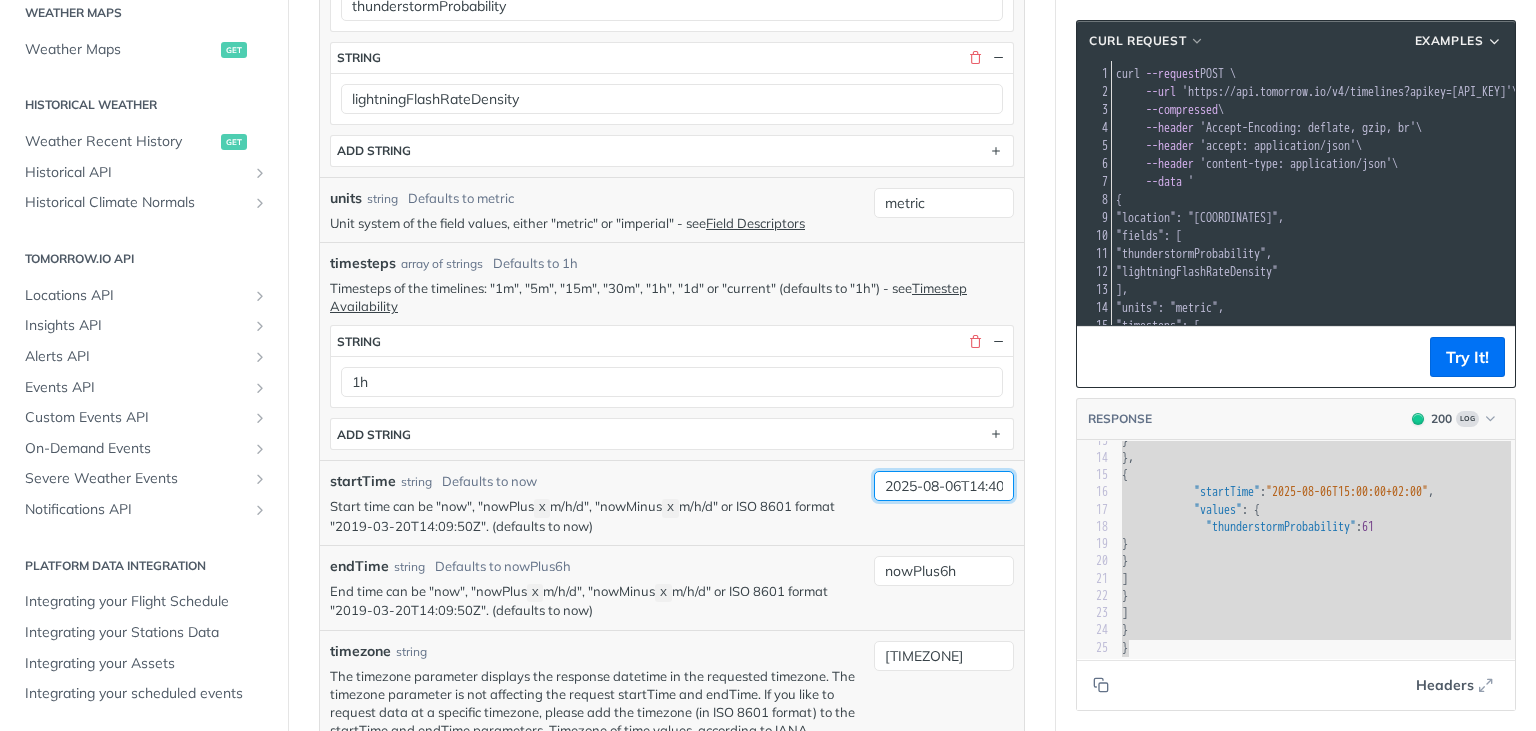 click on "2025-08-06T14:40:00+02:00" at bounding box center (944, 486) 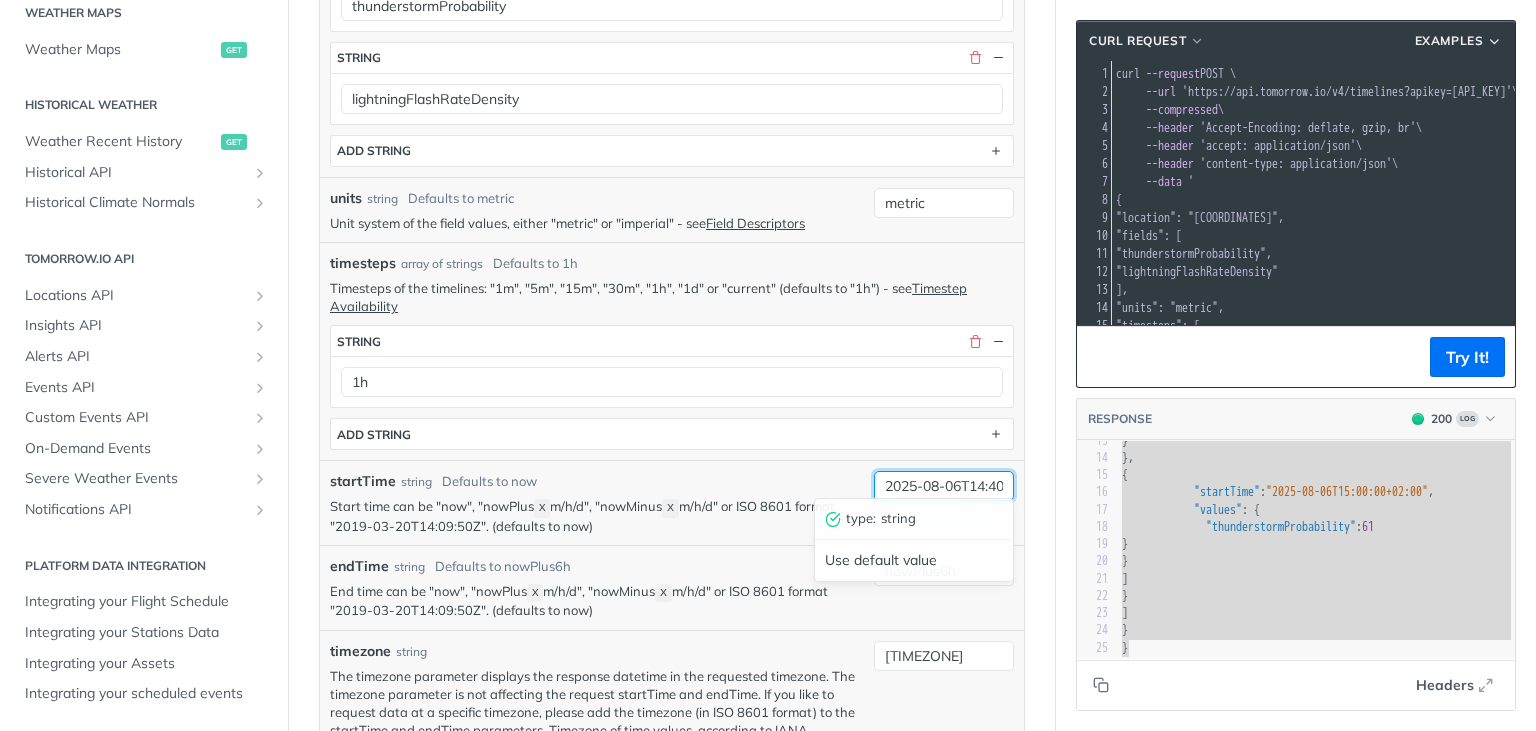 click on "2025-08-06T14:40:00+02:00" at bounding box center (944, 486) 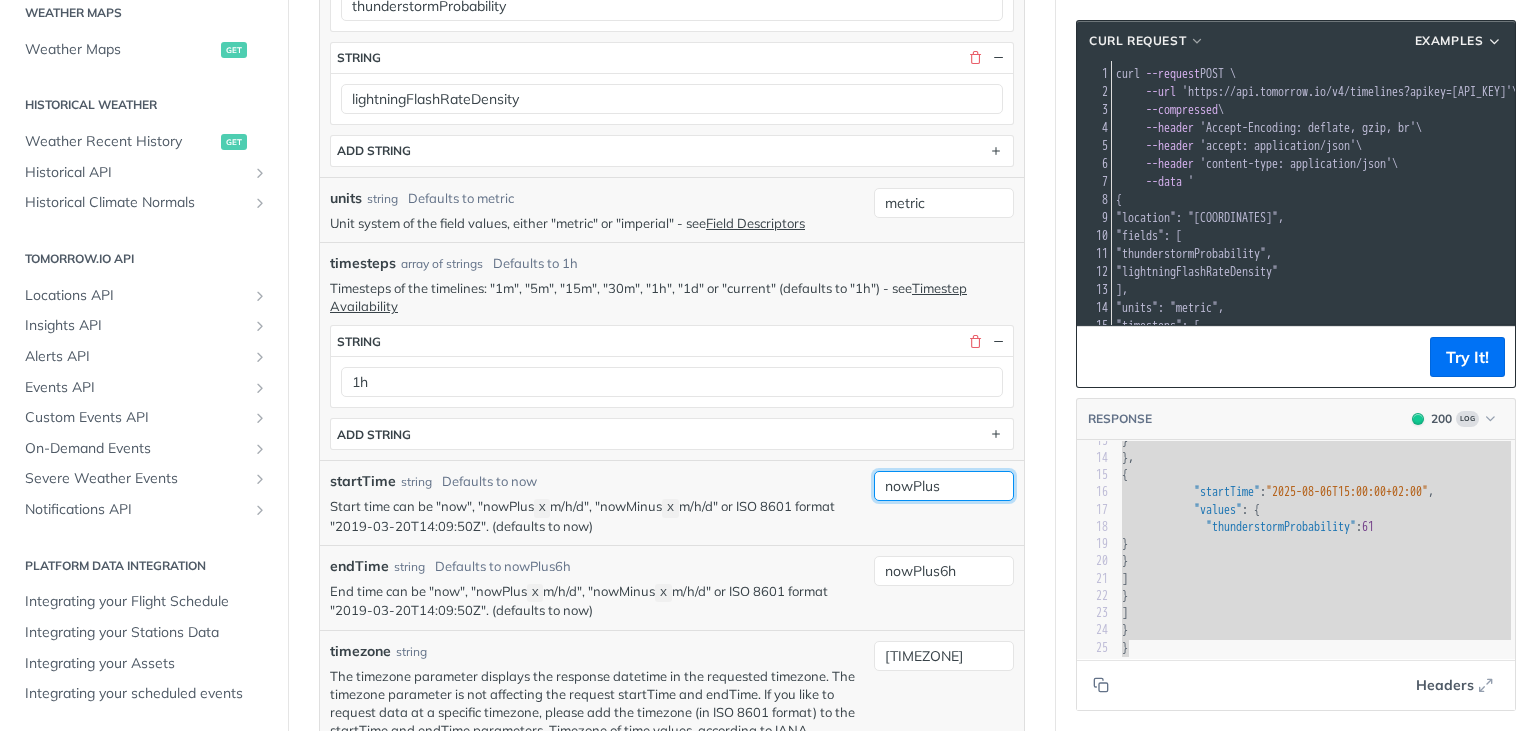 type on "nowPlus" 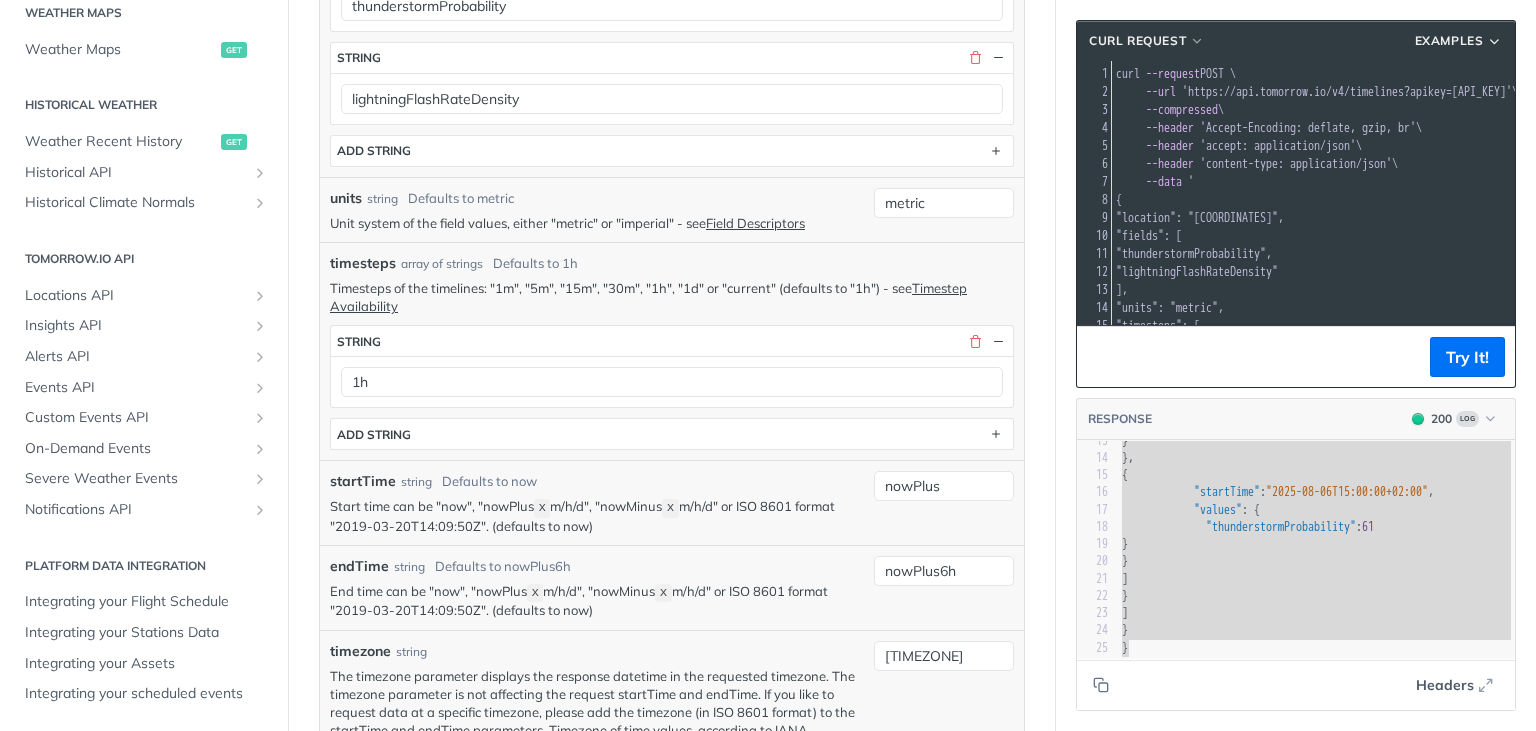 click on "startTime string Defaults to now" at bounding box center [597, 481] 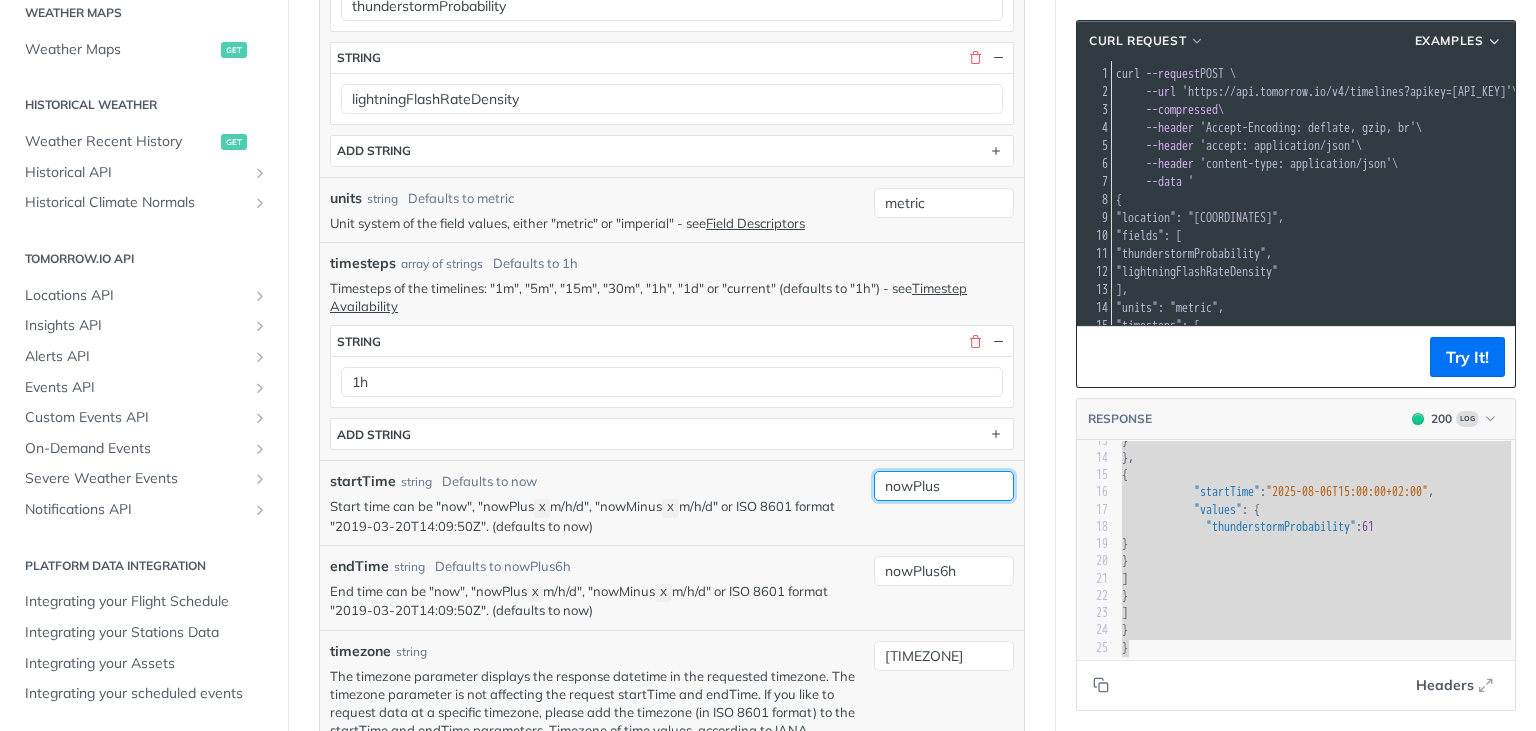 click on "nowPlus" at bounding box center (944, 486) 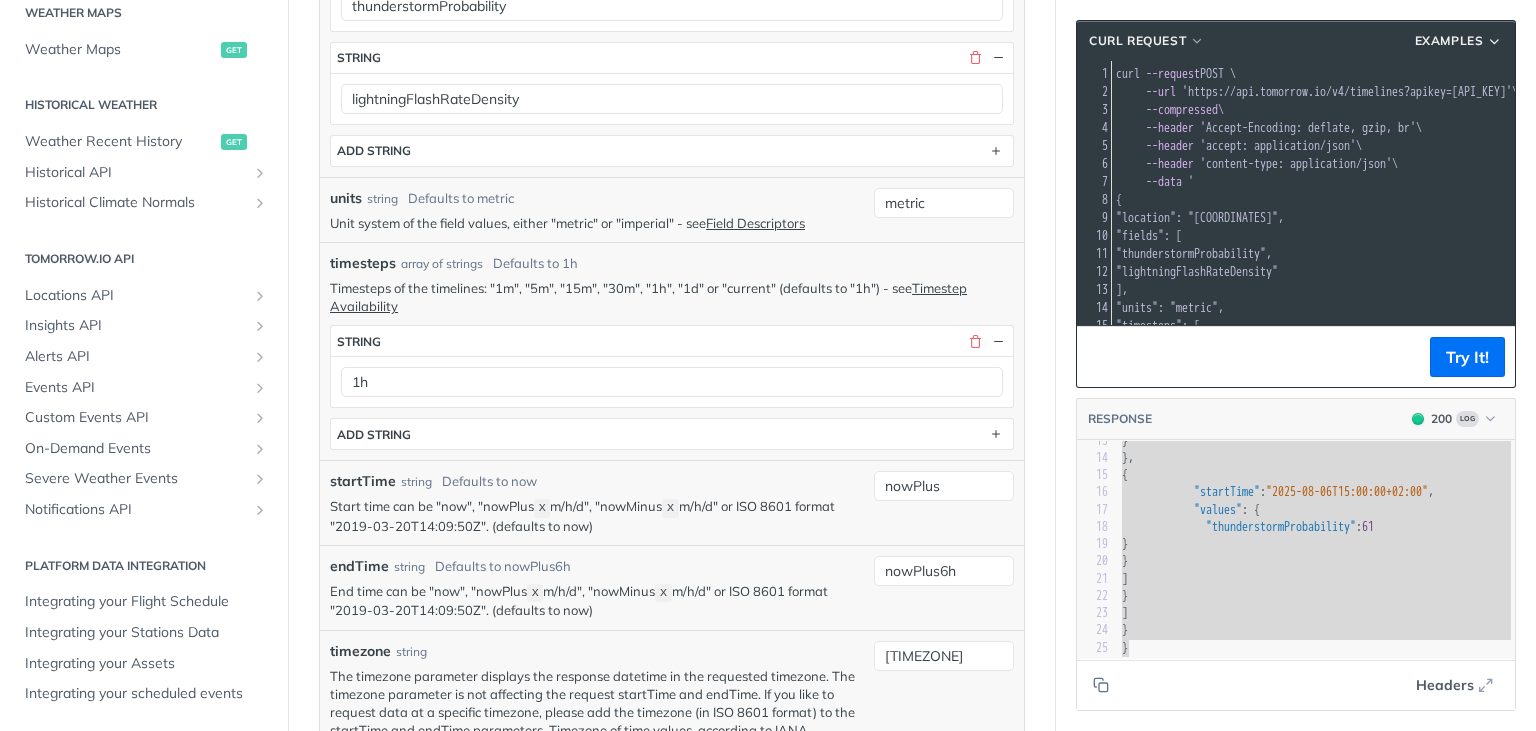 click on "startTime string Defaults to now" at bounding box center (597, 481) 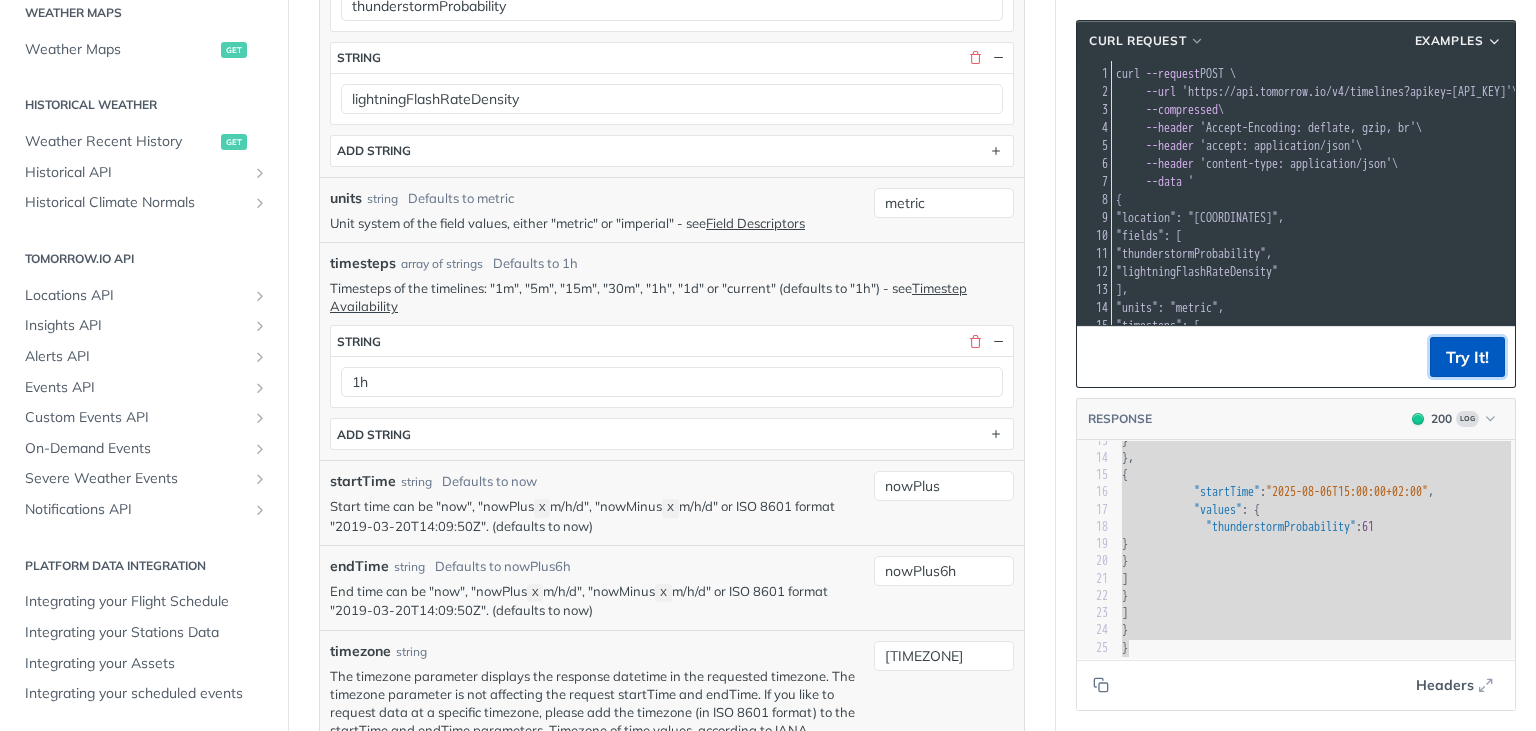 click on "Try It!" at bounding box center (1467, 357) 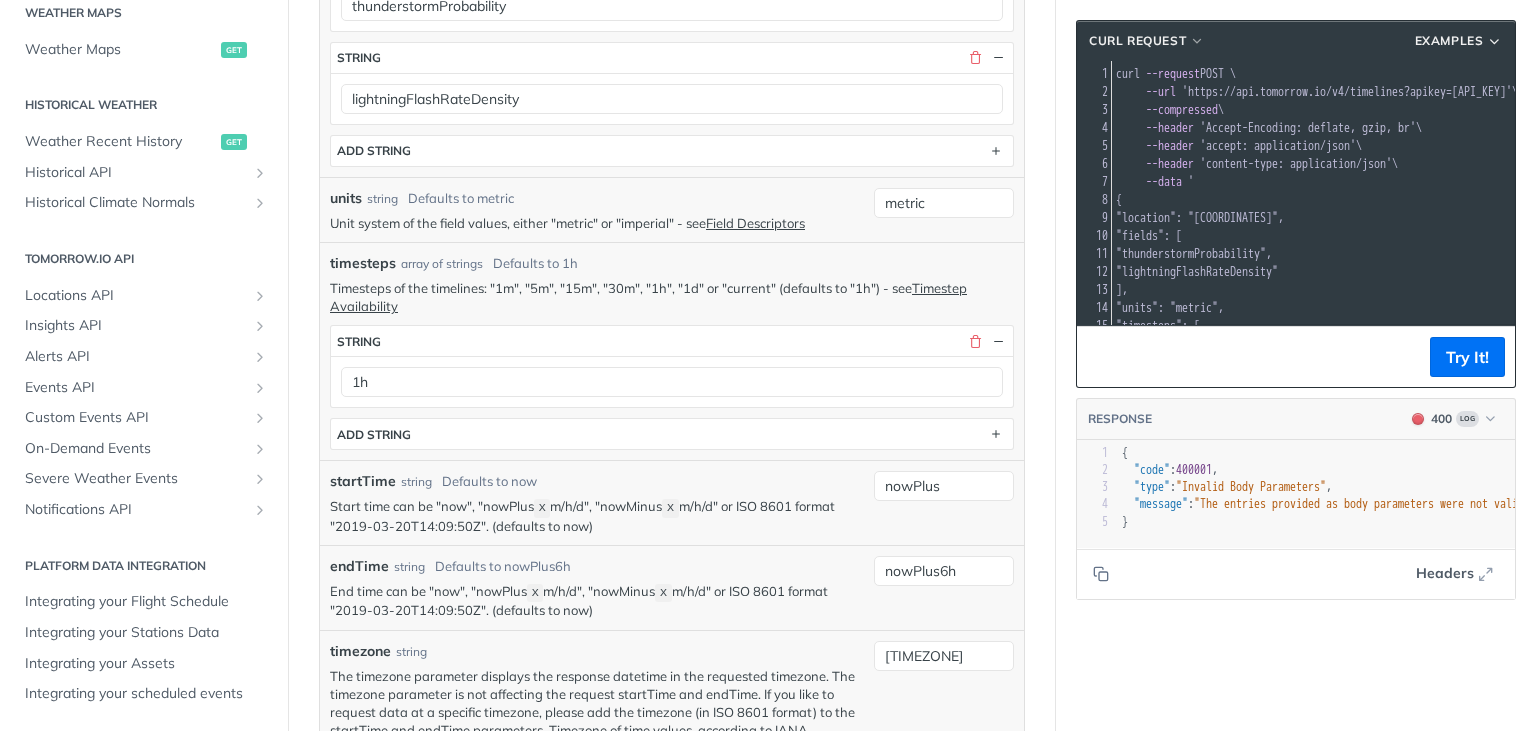 scroll, scrollTop: 0, scrollLeft: 0, axis: both 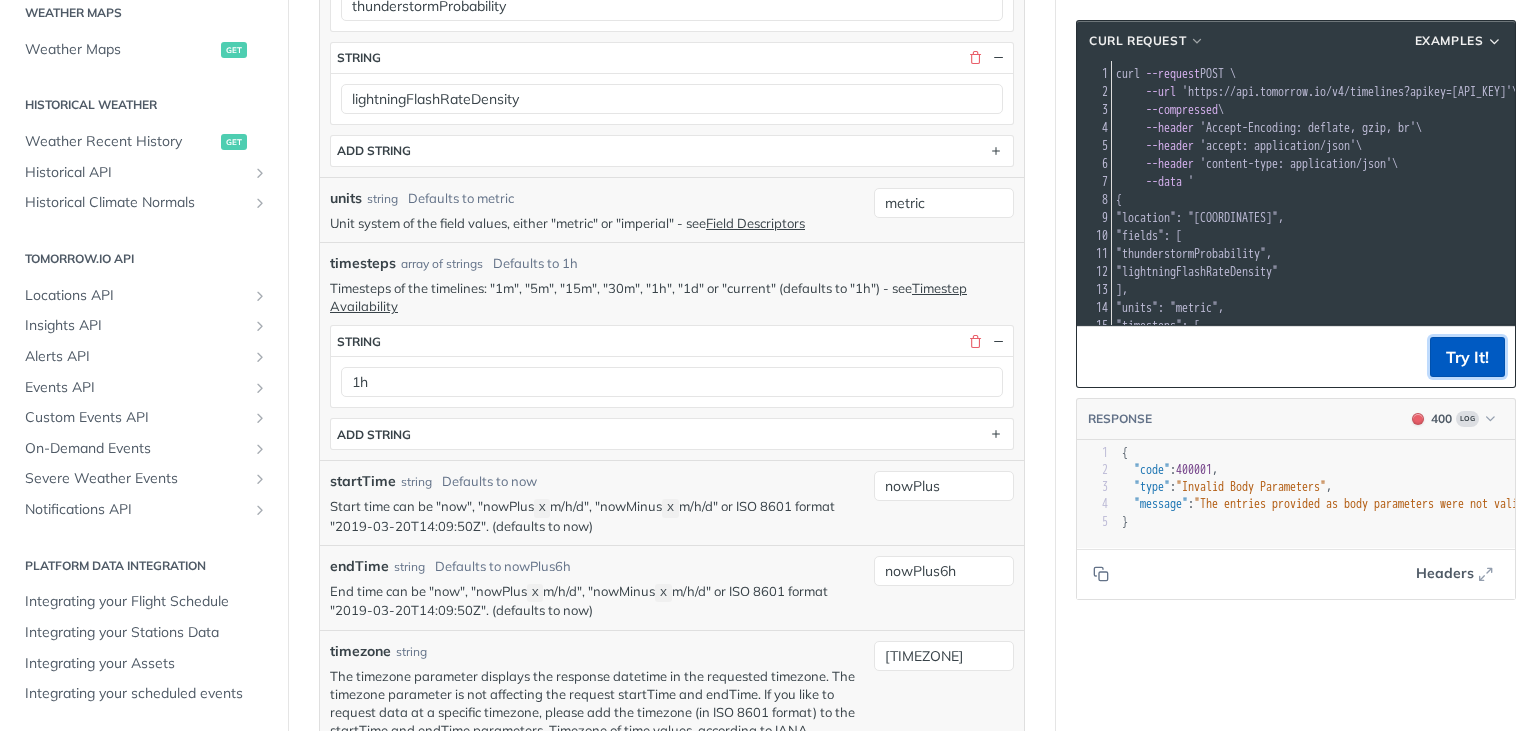 click on "Try It!" at bounding box center [1467, 357] 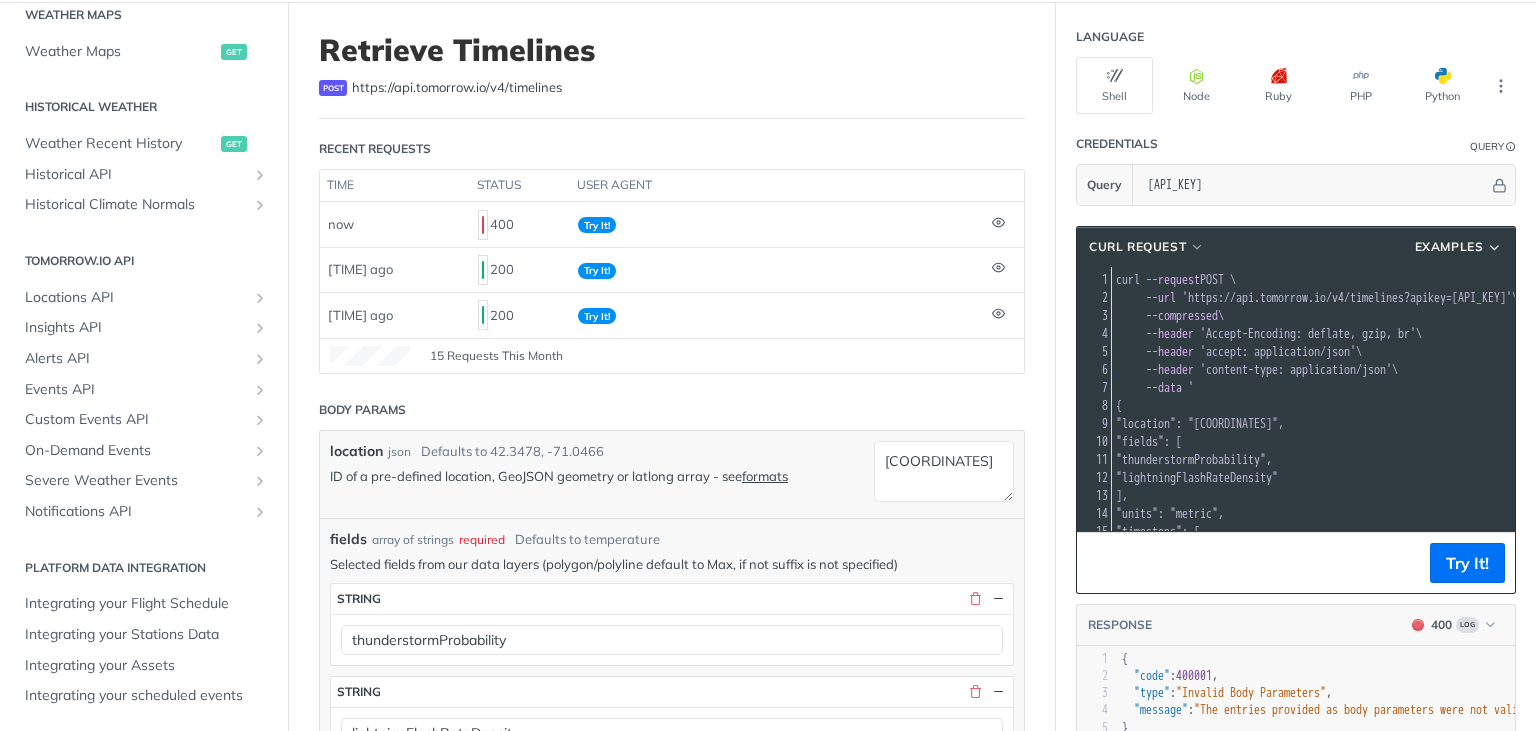 scroll, scrollTop: 422, scrollLeft: 0, axis: vertical 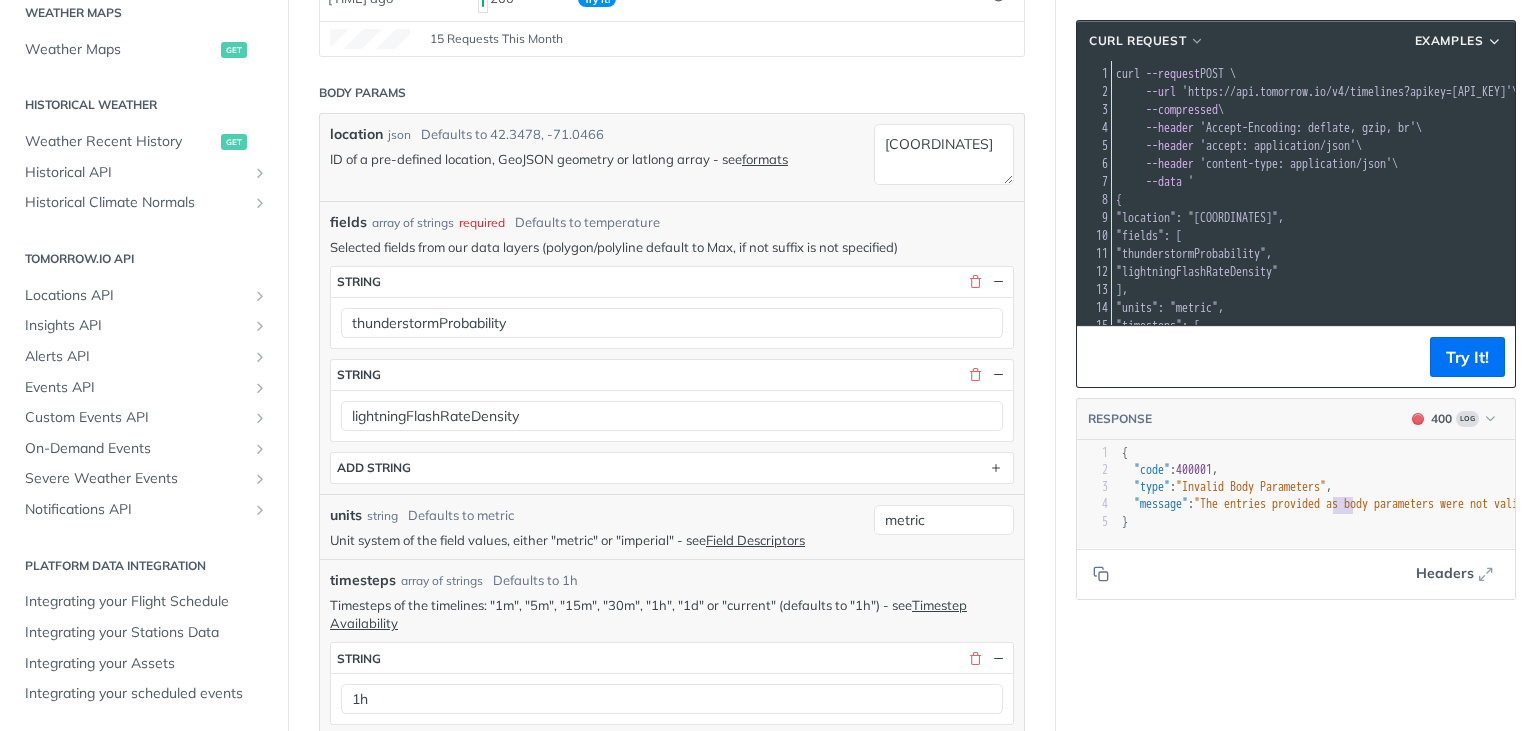 type on ""ed as body parameters were not valid for the request. Fix Body and try again: "
}" 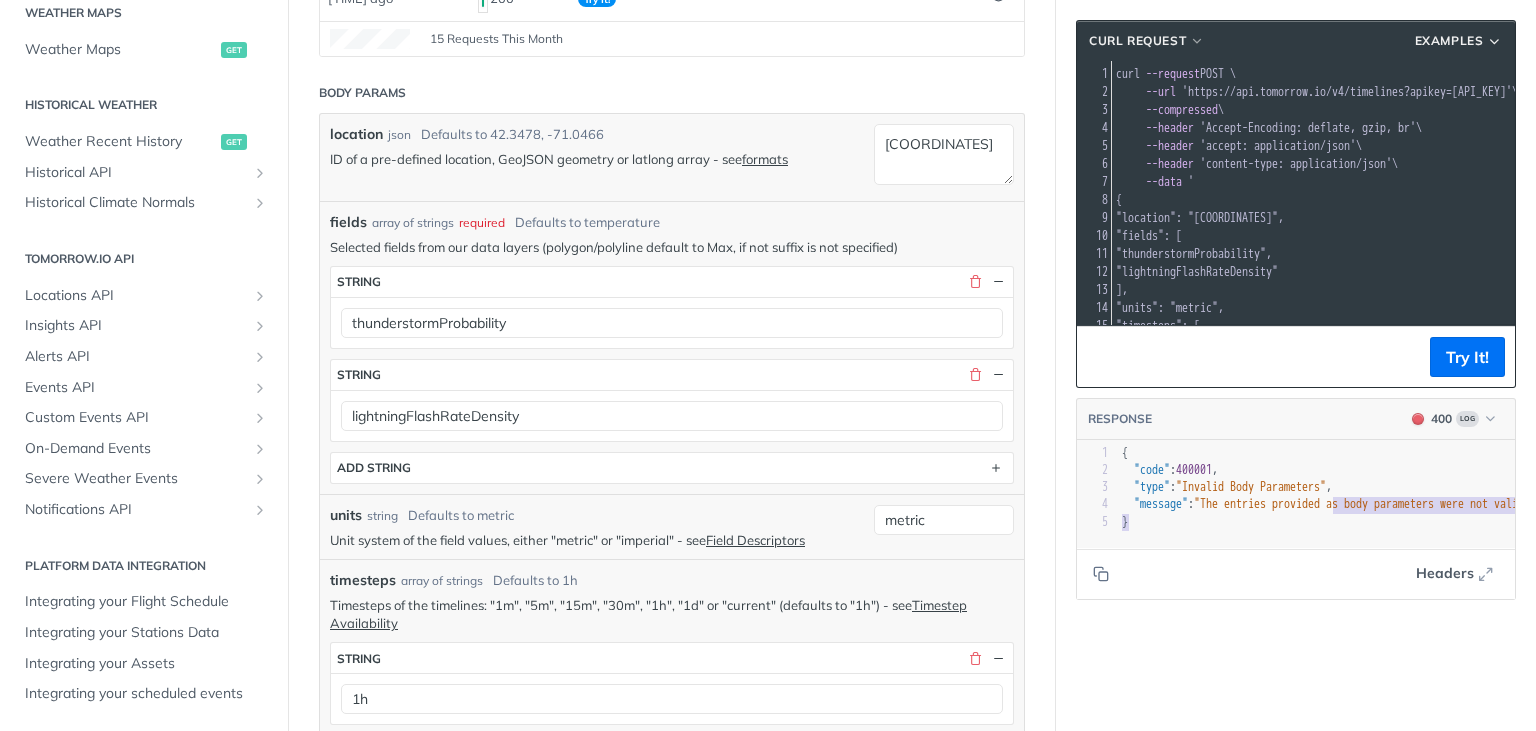 drag, startPoint x: 1334, startPoint y: 509, endPoint x: 1529, endPoint y: 514, distance: 195.06409 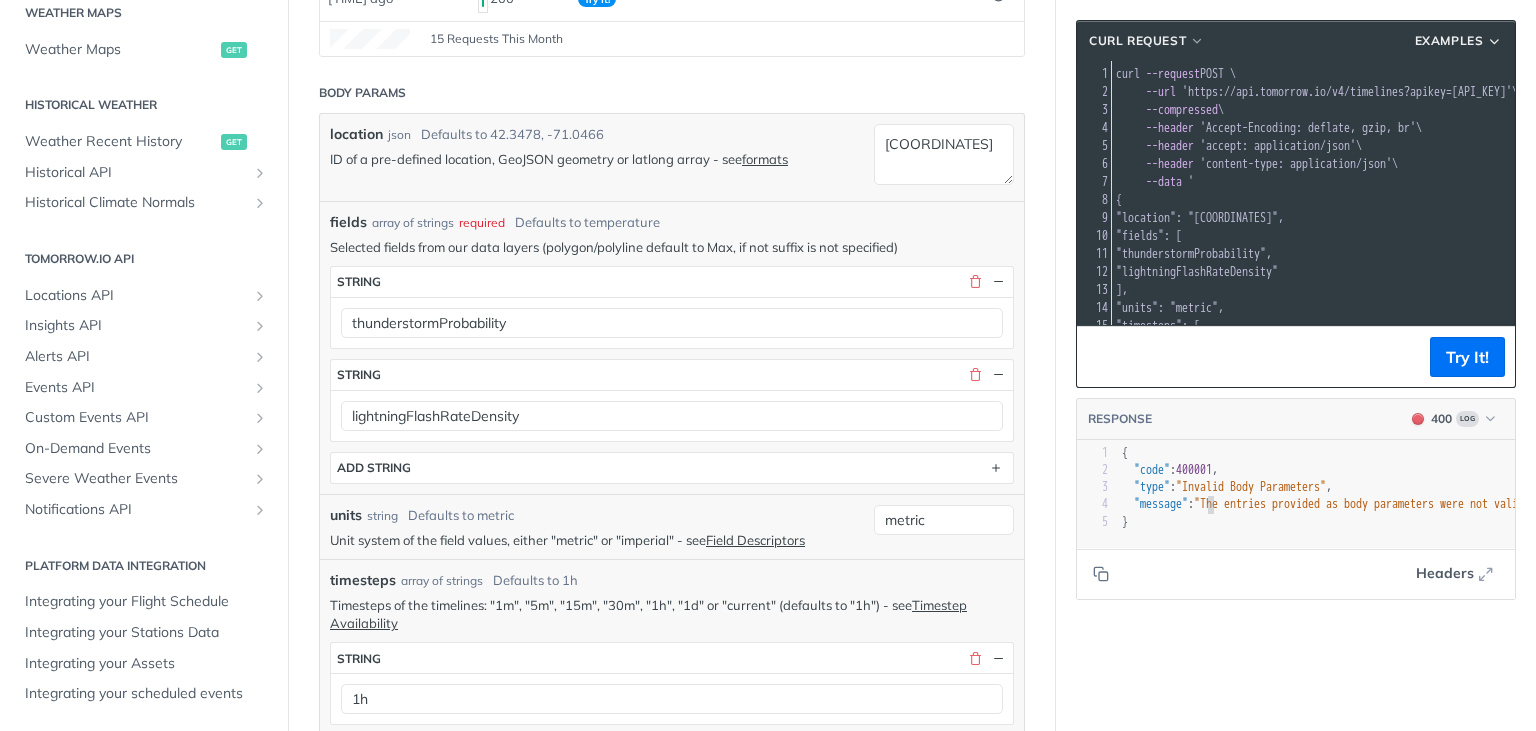 scroll, scrollTop: 0, scrollLeft: 157, axis: horizontal 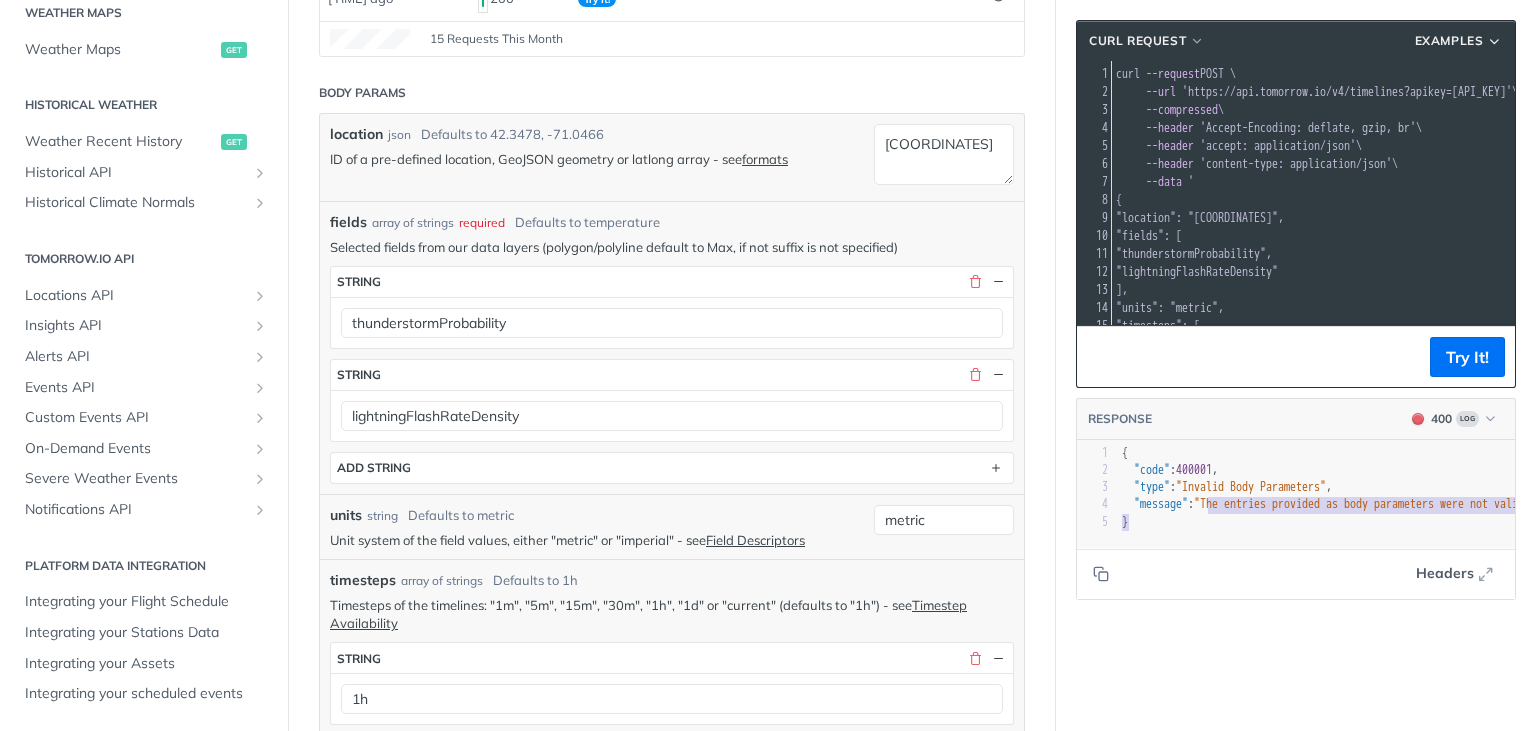 drag, startPoint x: 1210, startPoint y: 510, endPoint x: 1286, endPoint y: 516, distance: 76.23647 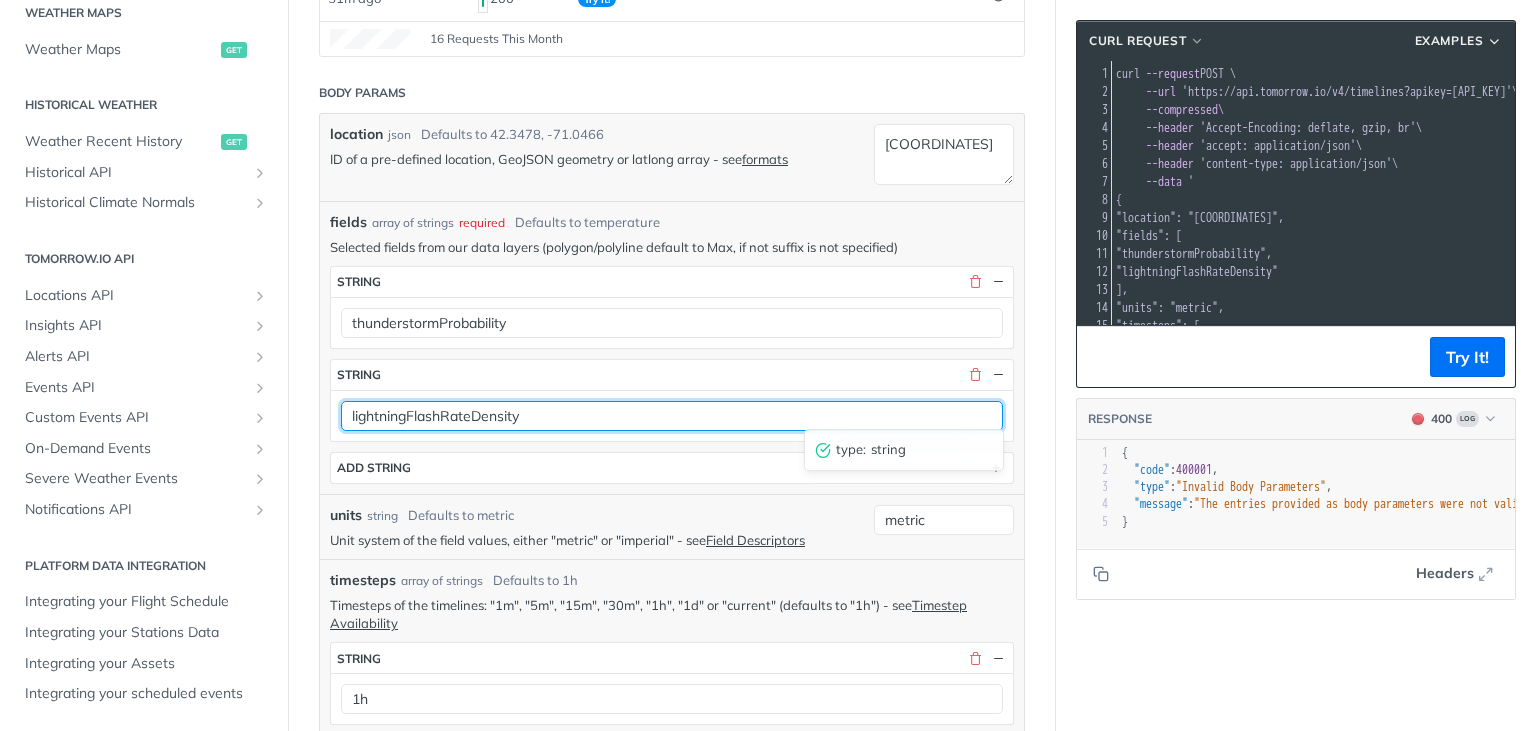 drag, startPoint x: 802, startPoint y: 409, endPoint x: 0, endPoint y: 407, distance: 802.0025 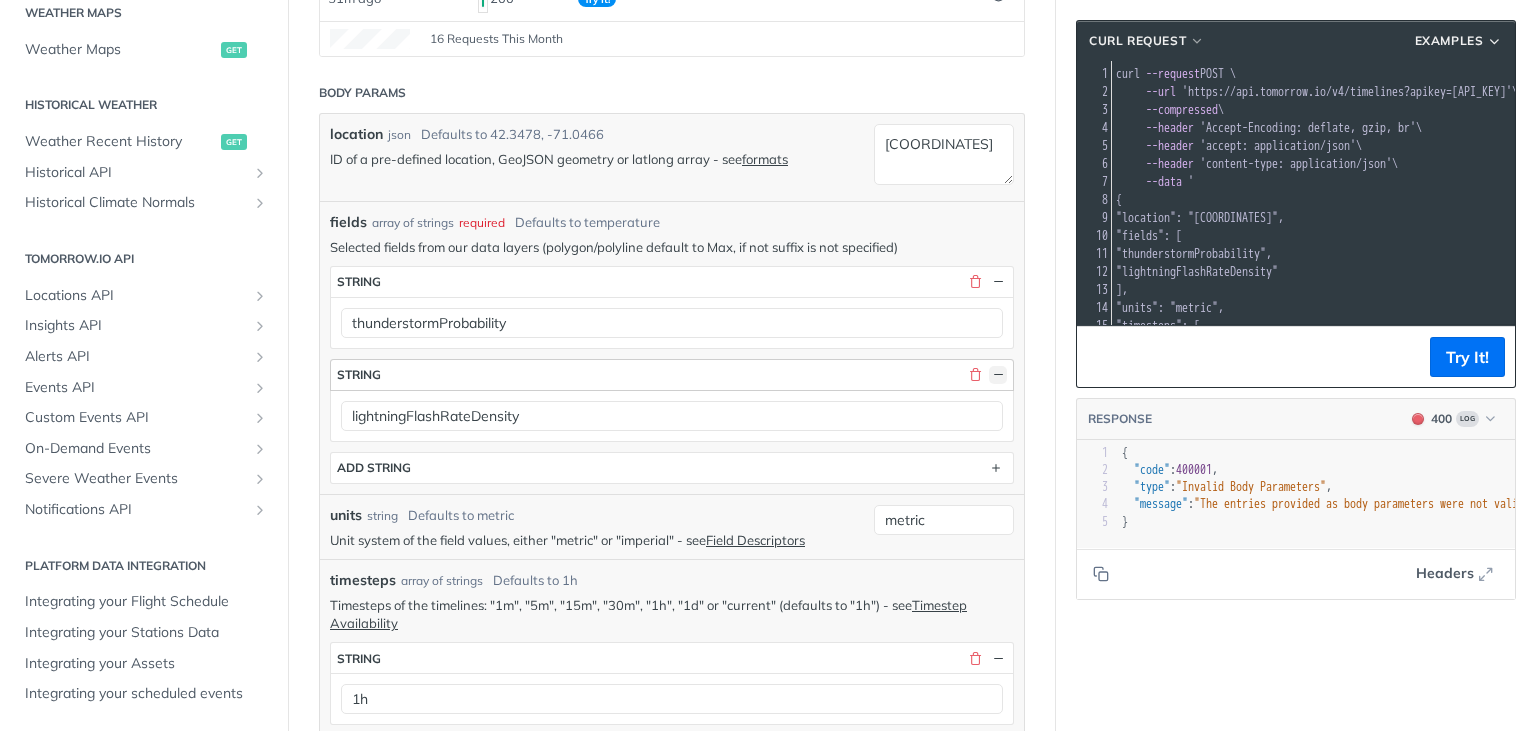 click at bounding box center (998, 375) 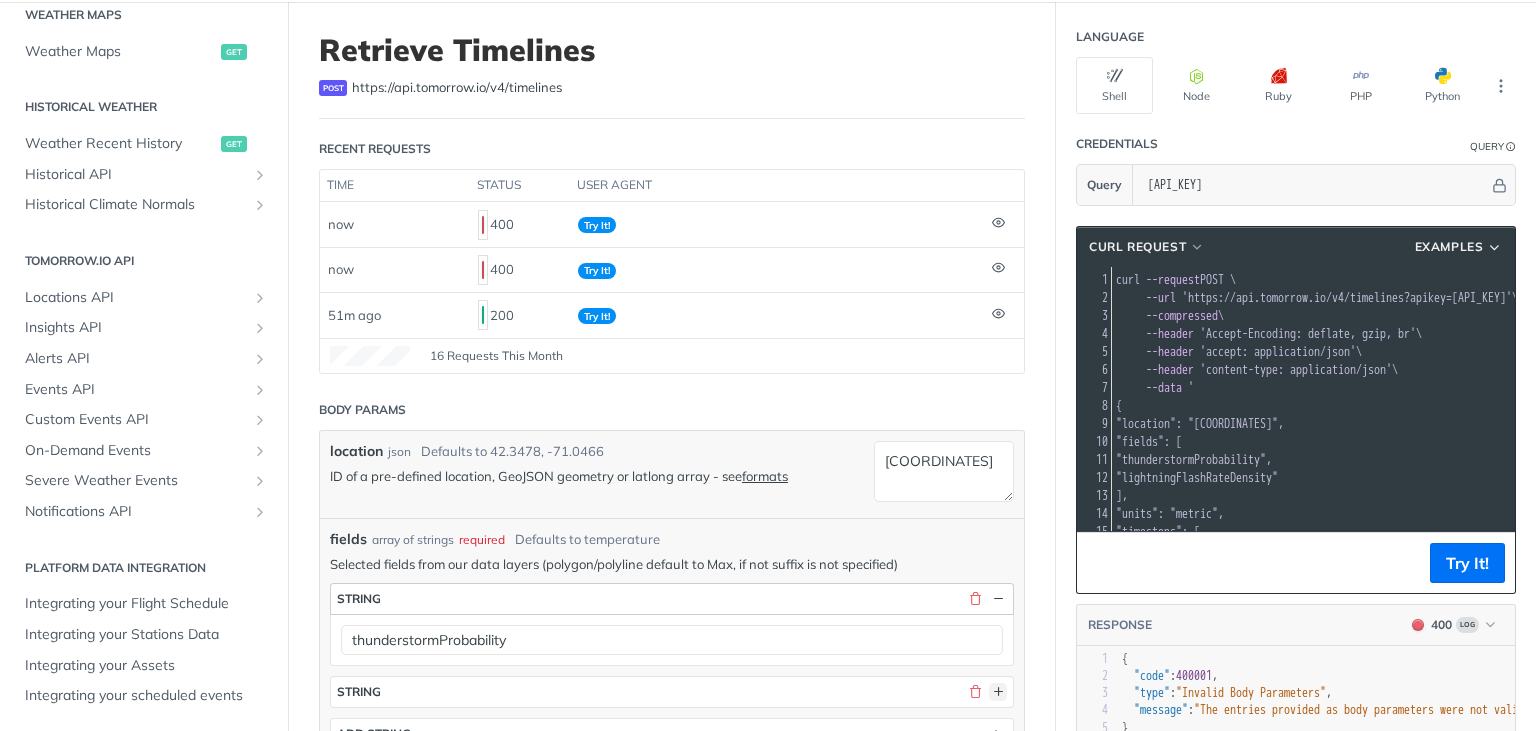 scroll, scrollTop: 0, scrollLeft: 0, axis: both 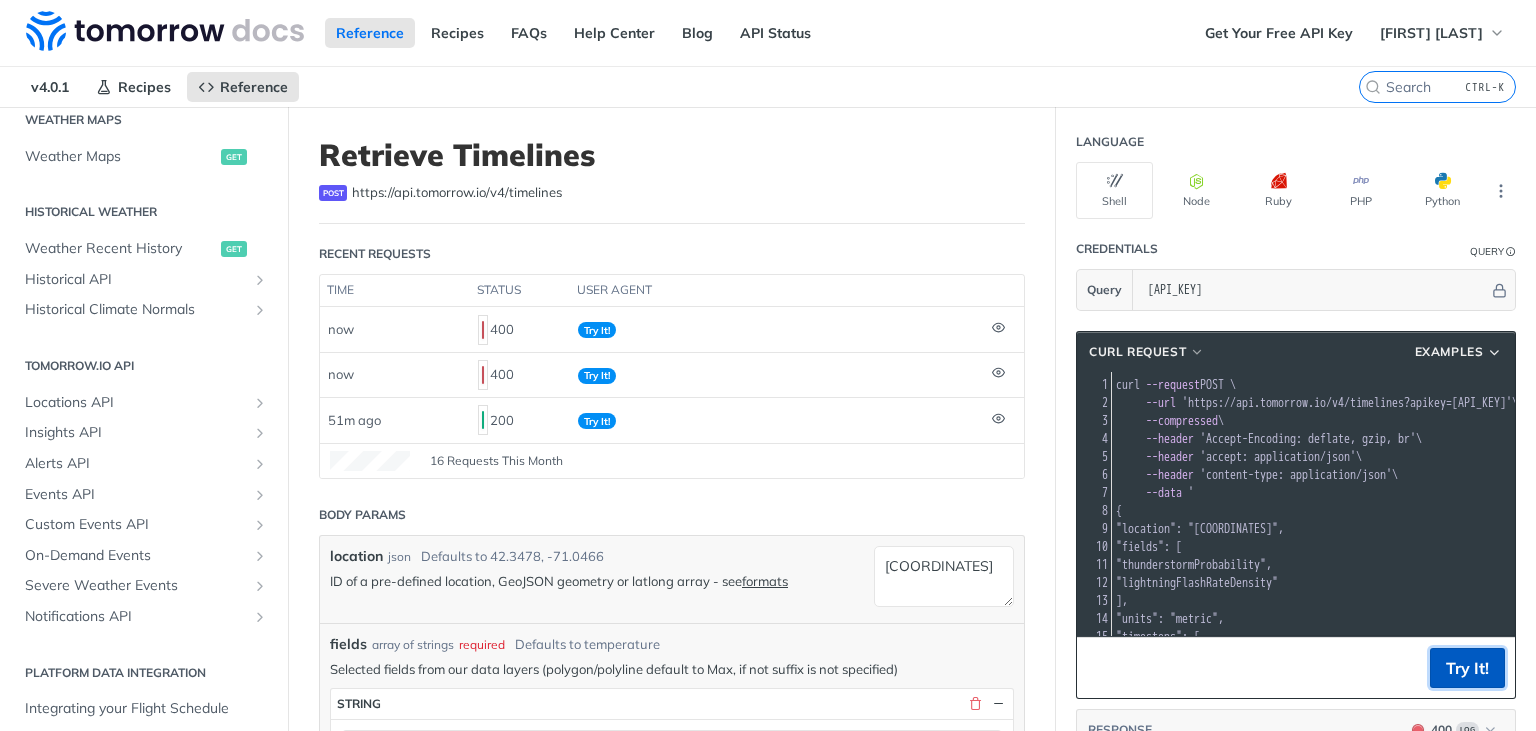 click on "Try It!" at bounding box center (1467, 668) 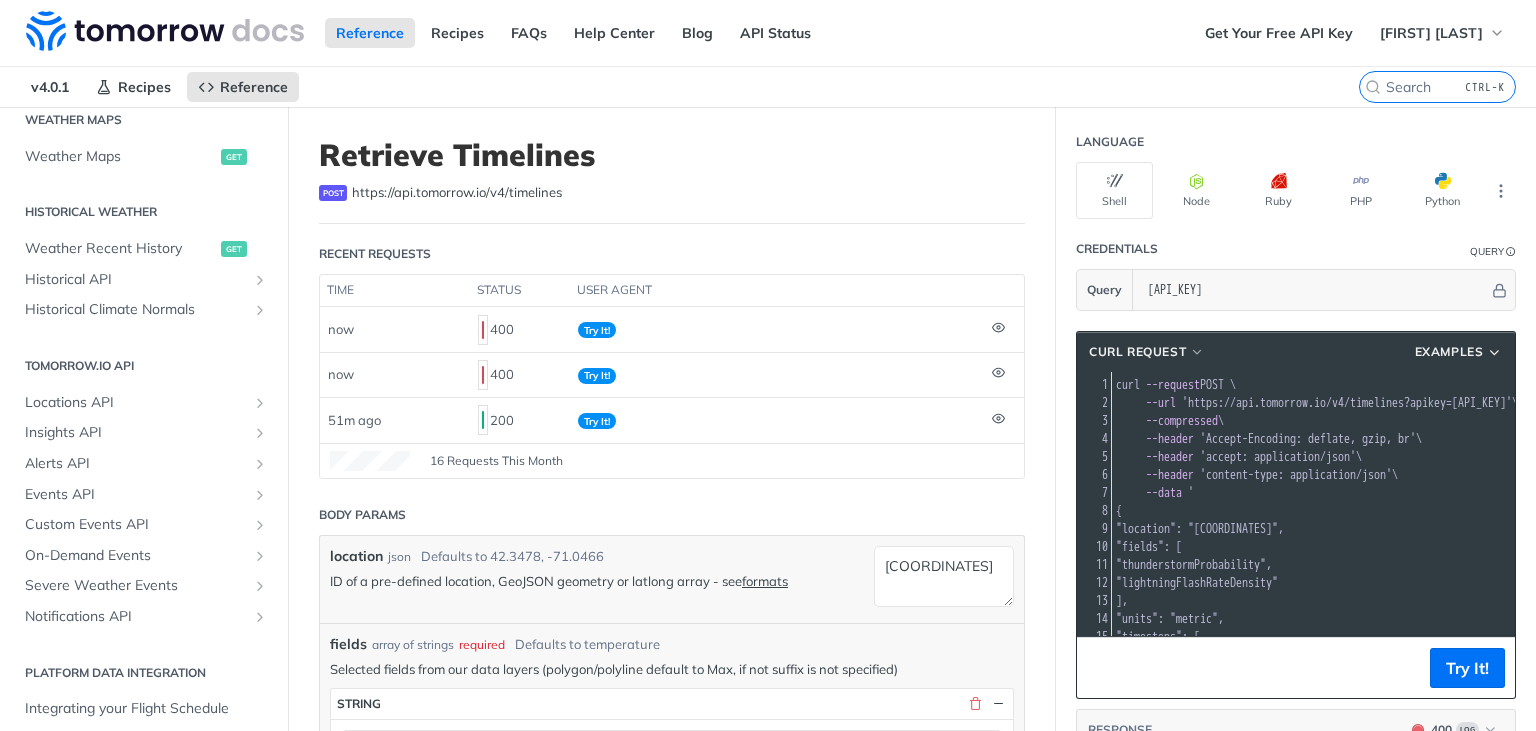 scroll, scrollTop: 158, scrollLeft: 0, axis: vertical 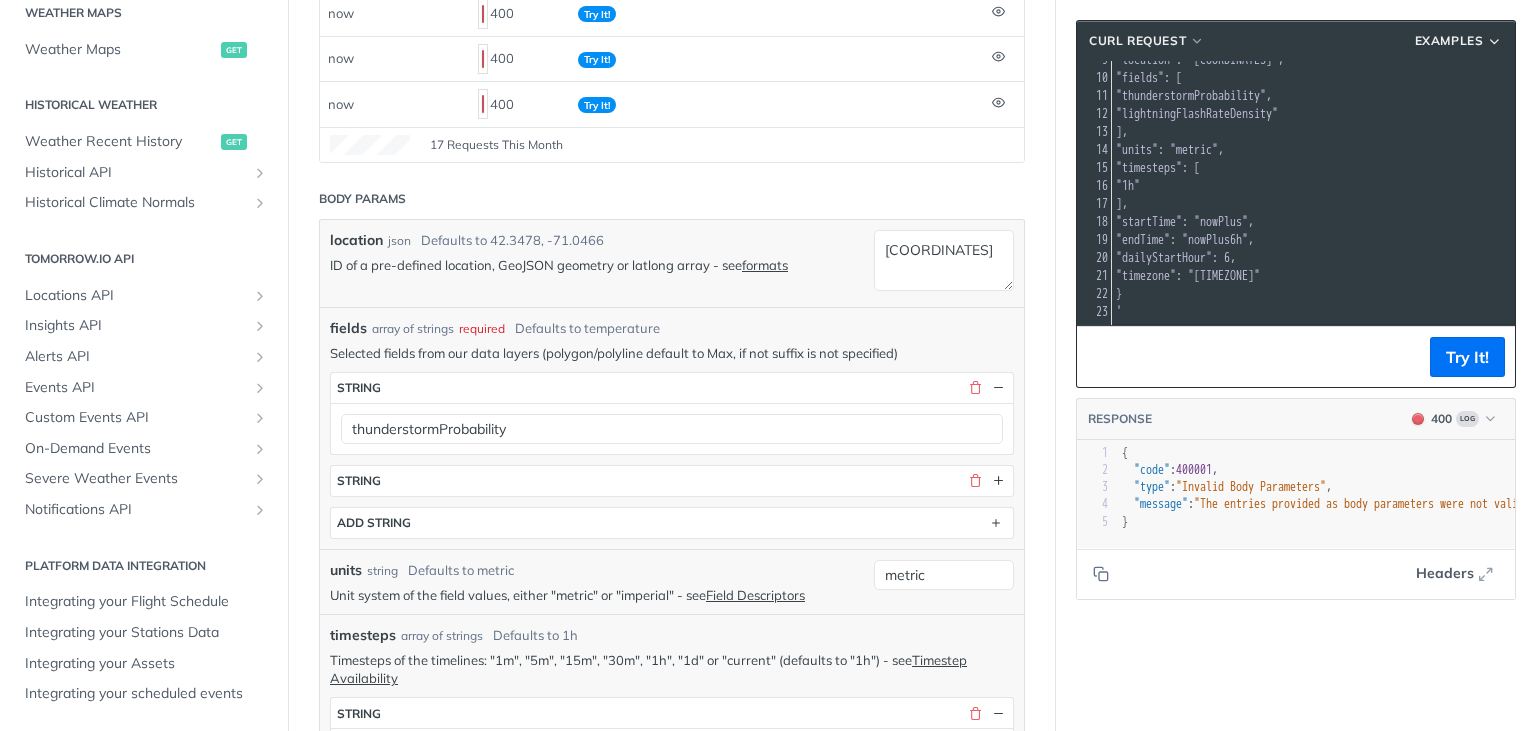 drag, startPoint x: 1150, startPoint y: 117, endPoint x: 1313, endPoint y: 116, distance: 163.00307 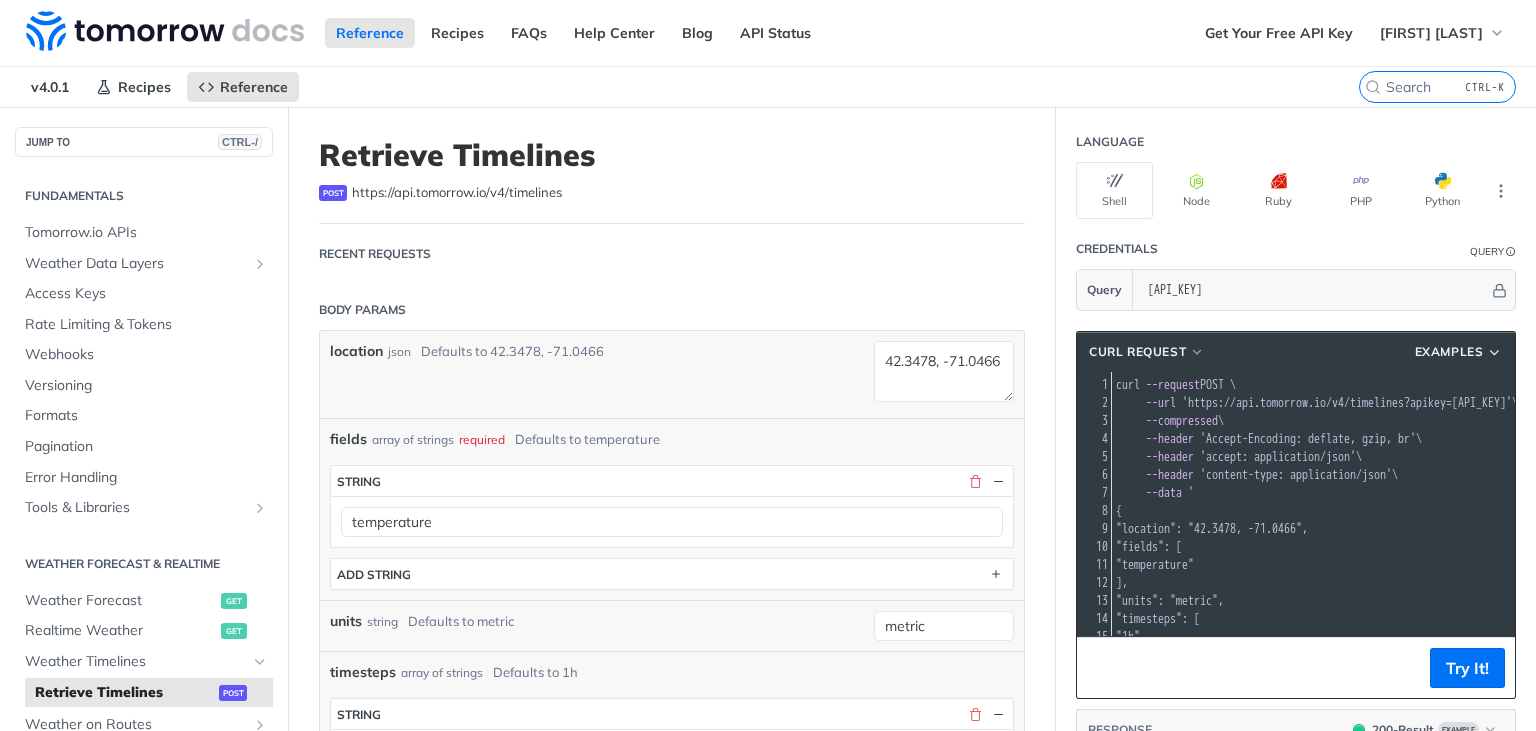 scroll, scrollTop: 0, scrollLeft: 0, axis: both 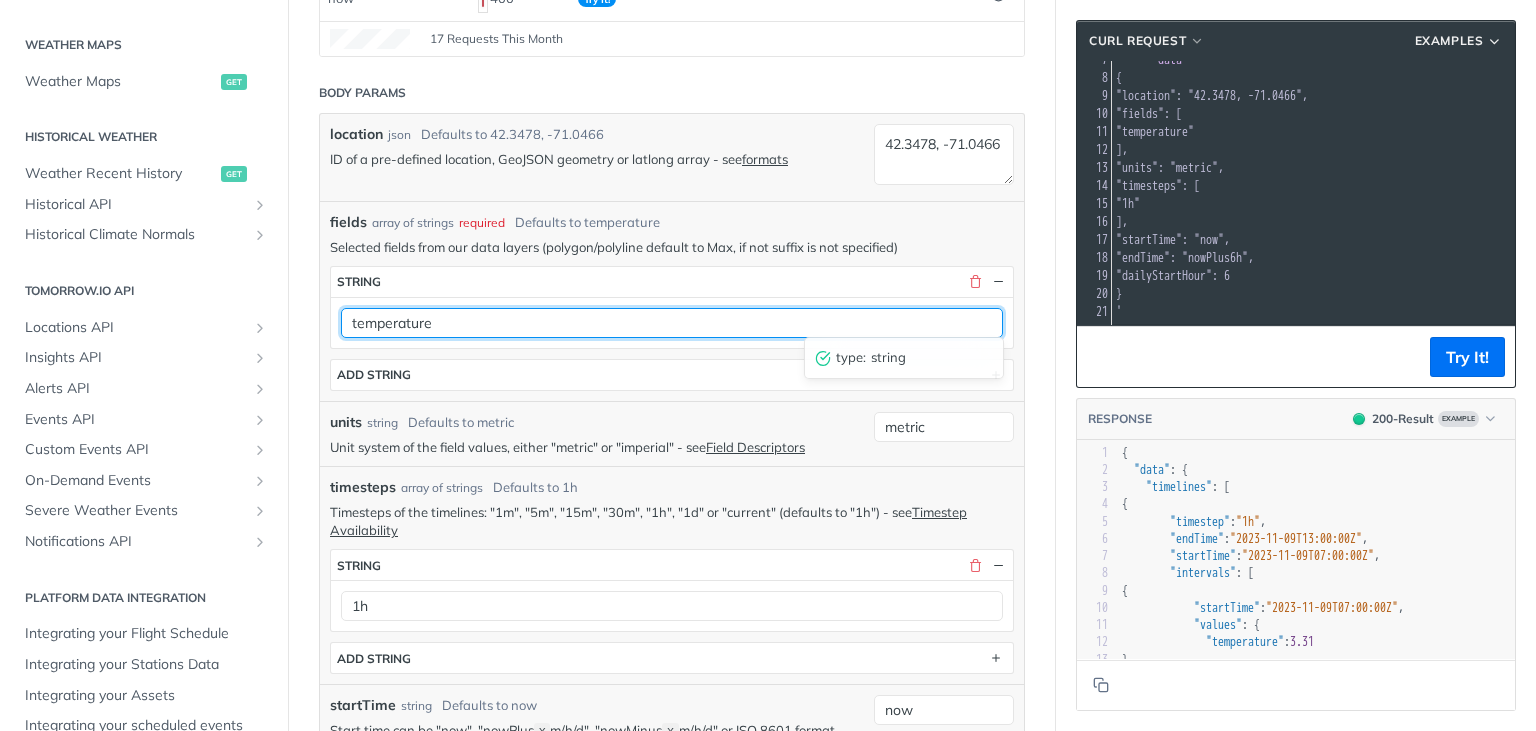 drag, startPoint x: 516, startPoint y: 310, endPoint x: 106, endPoint y: 302, distance: 410.07803 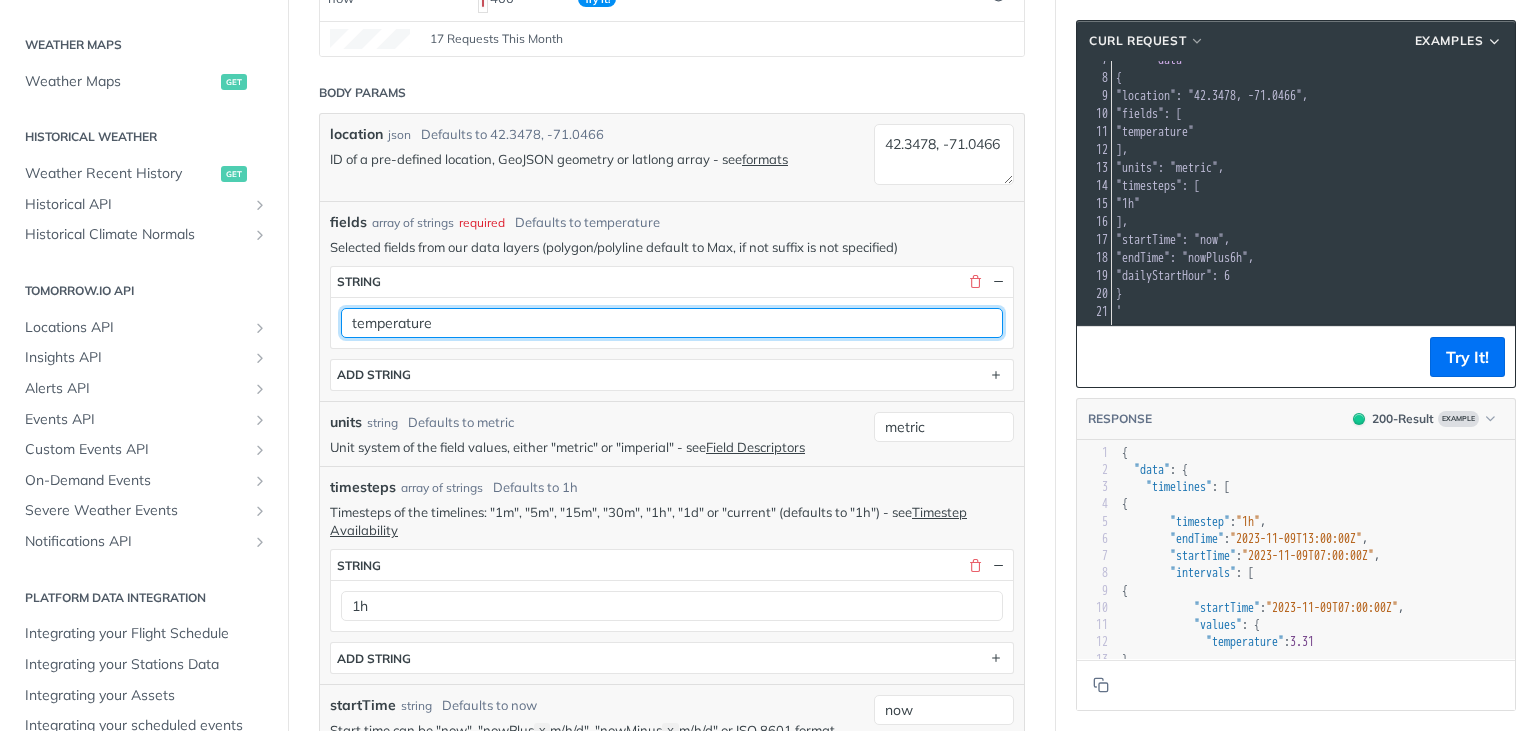 paste on "lightningFlashRateDensity" 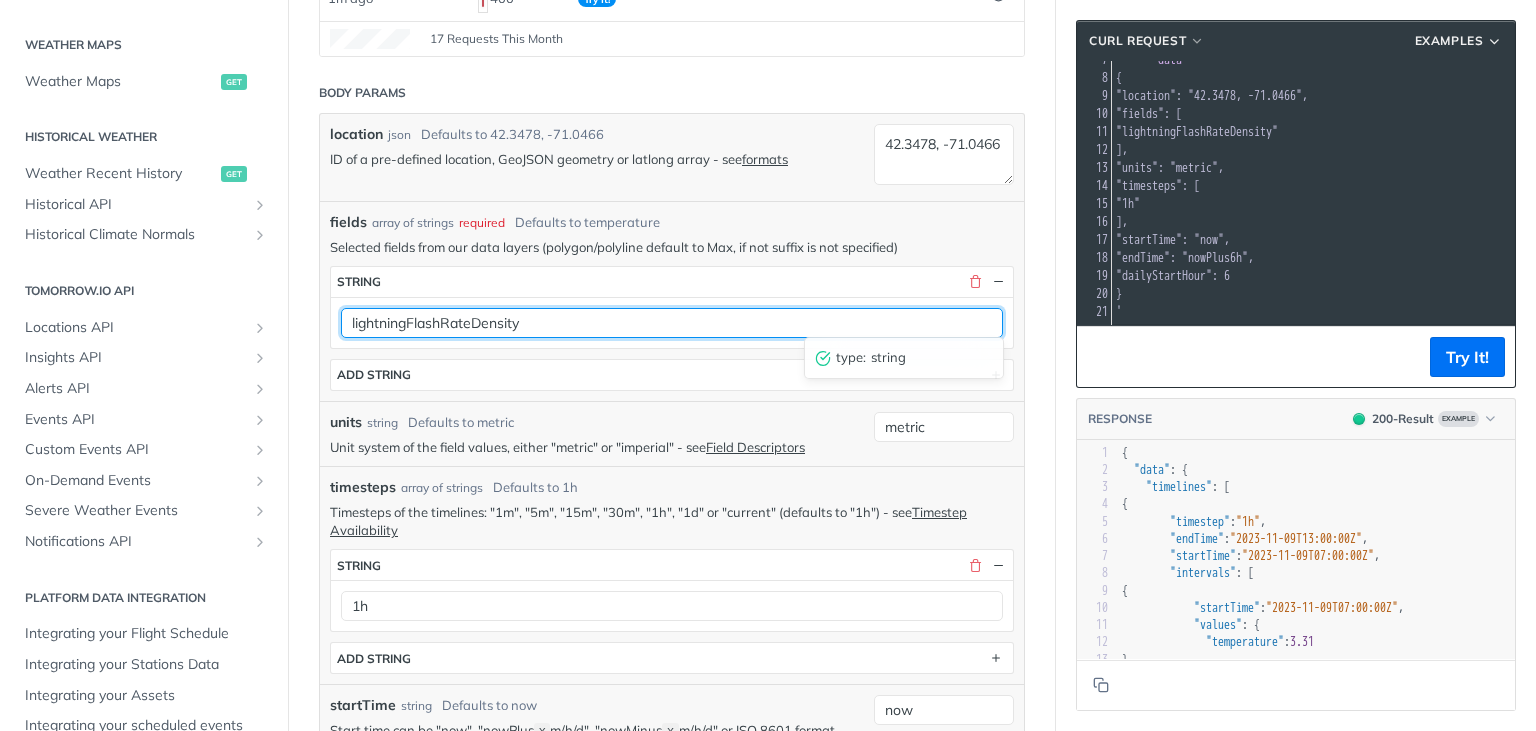 drag, startPoint x: 570, startPoint y: 312, endPoint x: 0, endPoint y: 317, distance: 570.0219 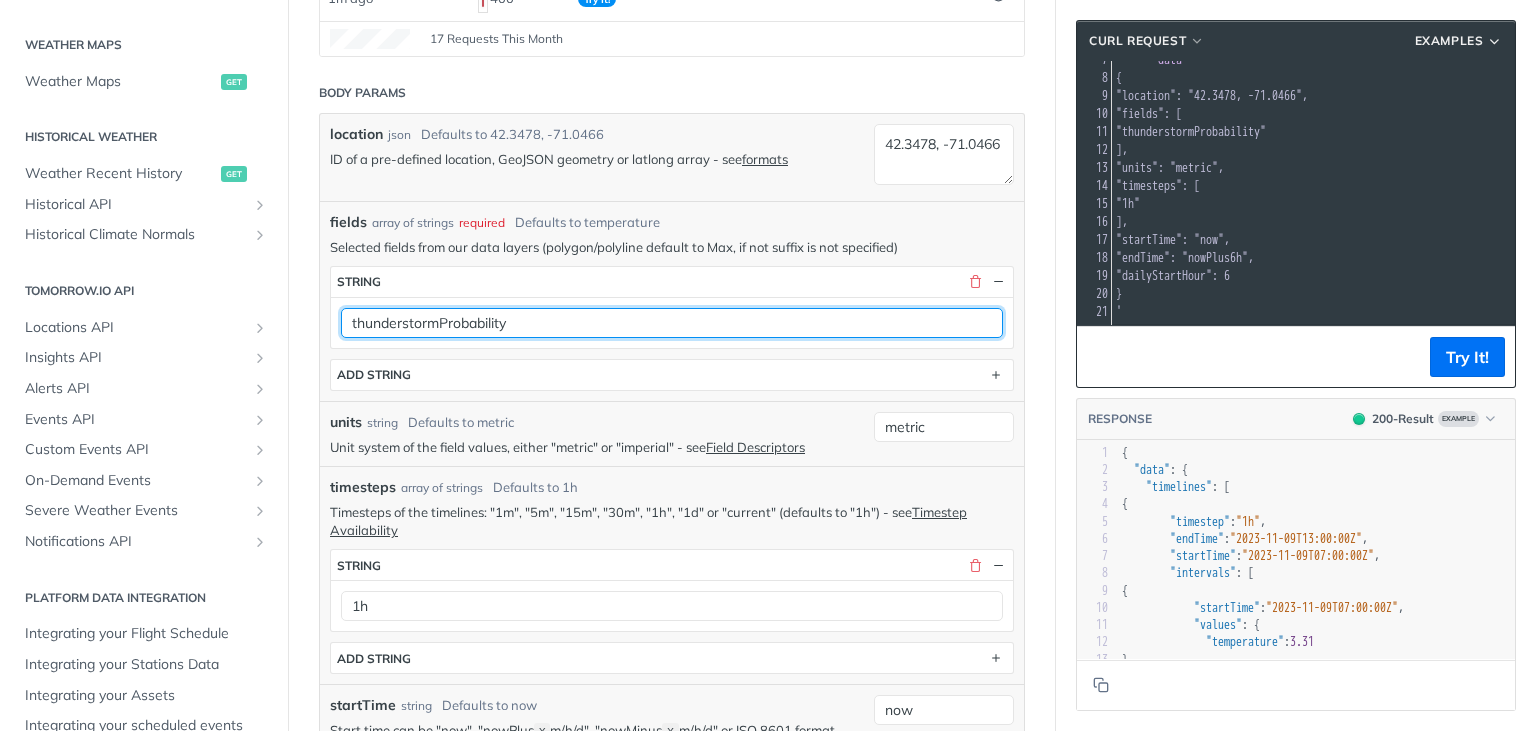 type on "thunderstormProbability" 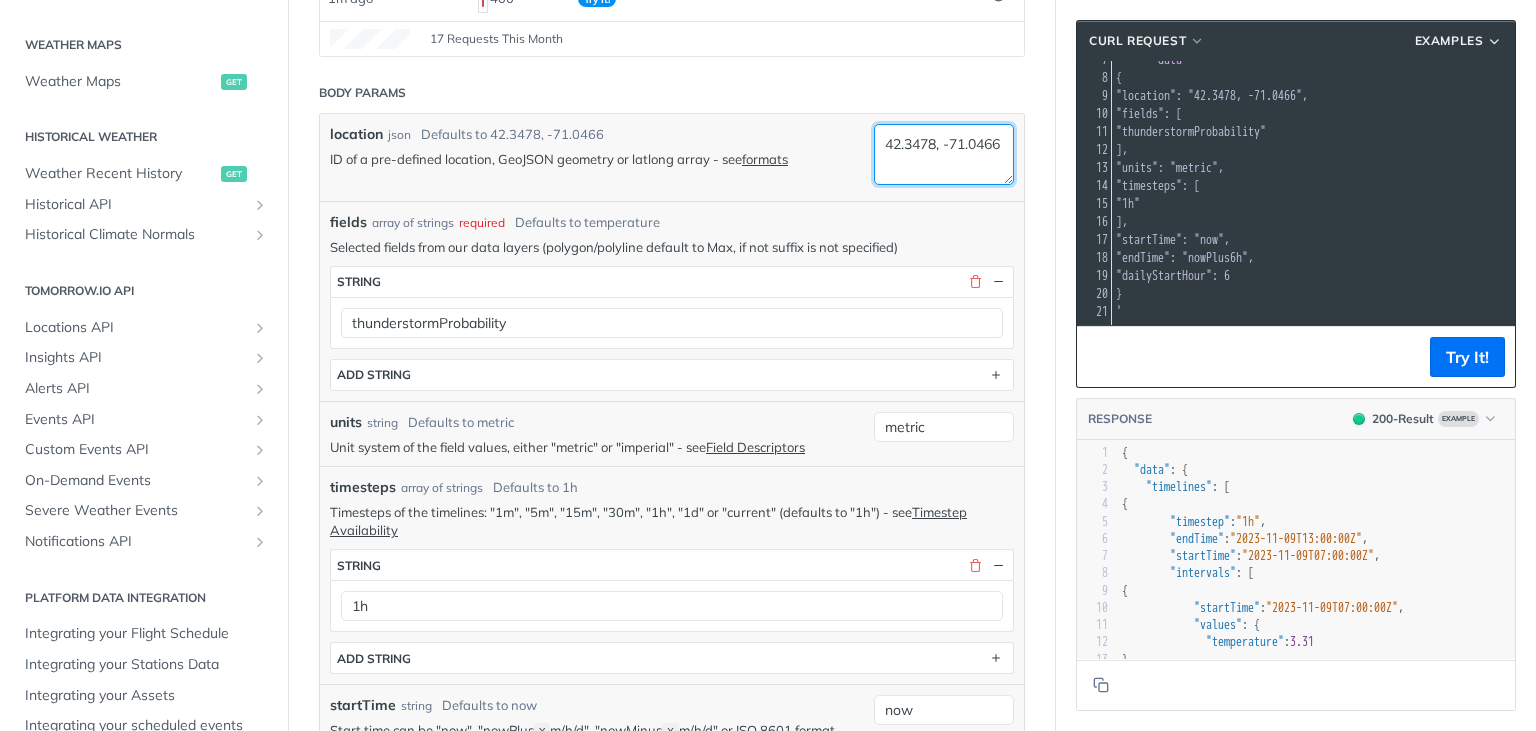 drag, startPoint x: 957, startPoint y: 160, endPoint x: 746, endPoint y: 114, distance: 215.95601 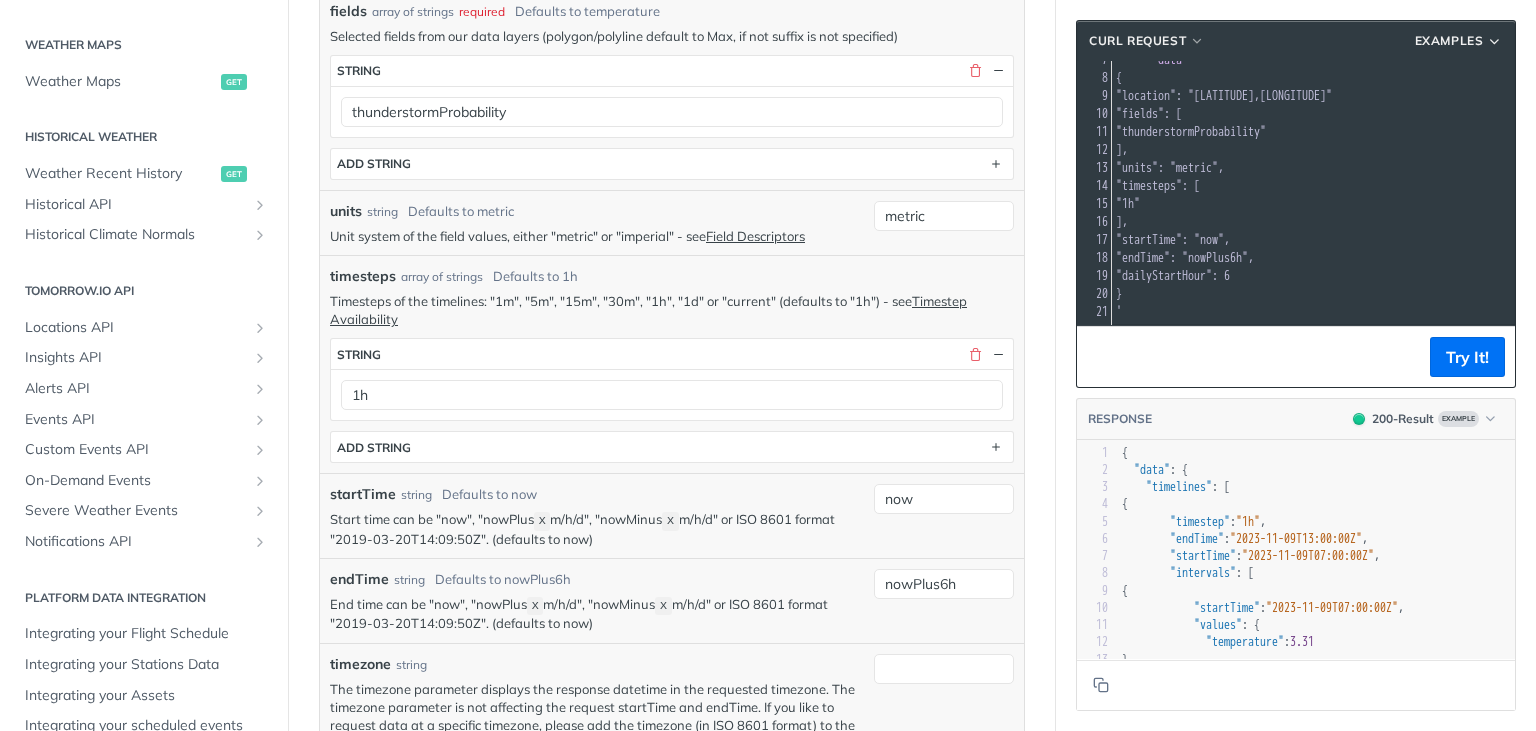 scroll, scrollTop: 739, scrollLeft: 0, axis: vertical 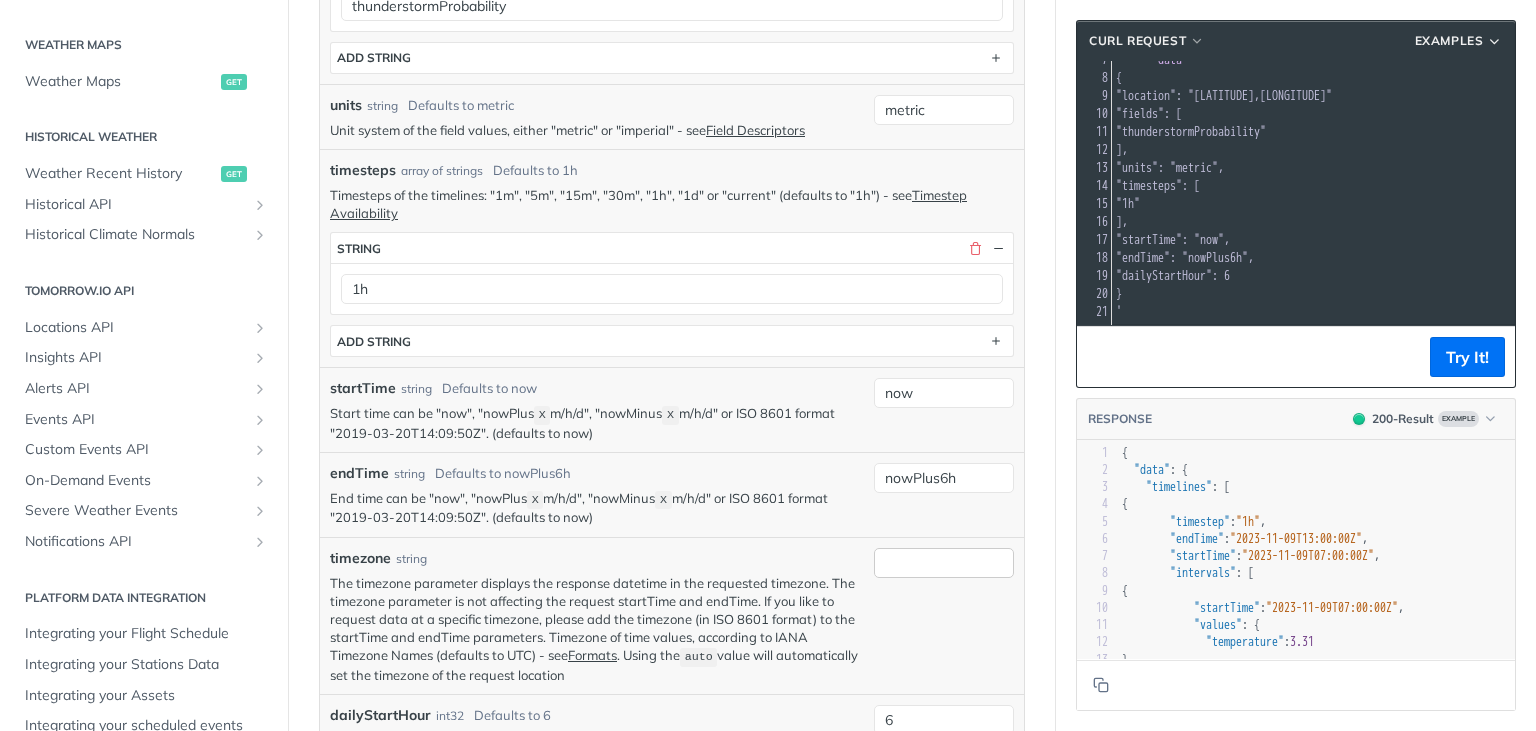 type on "[COORDINATES]" 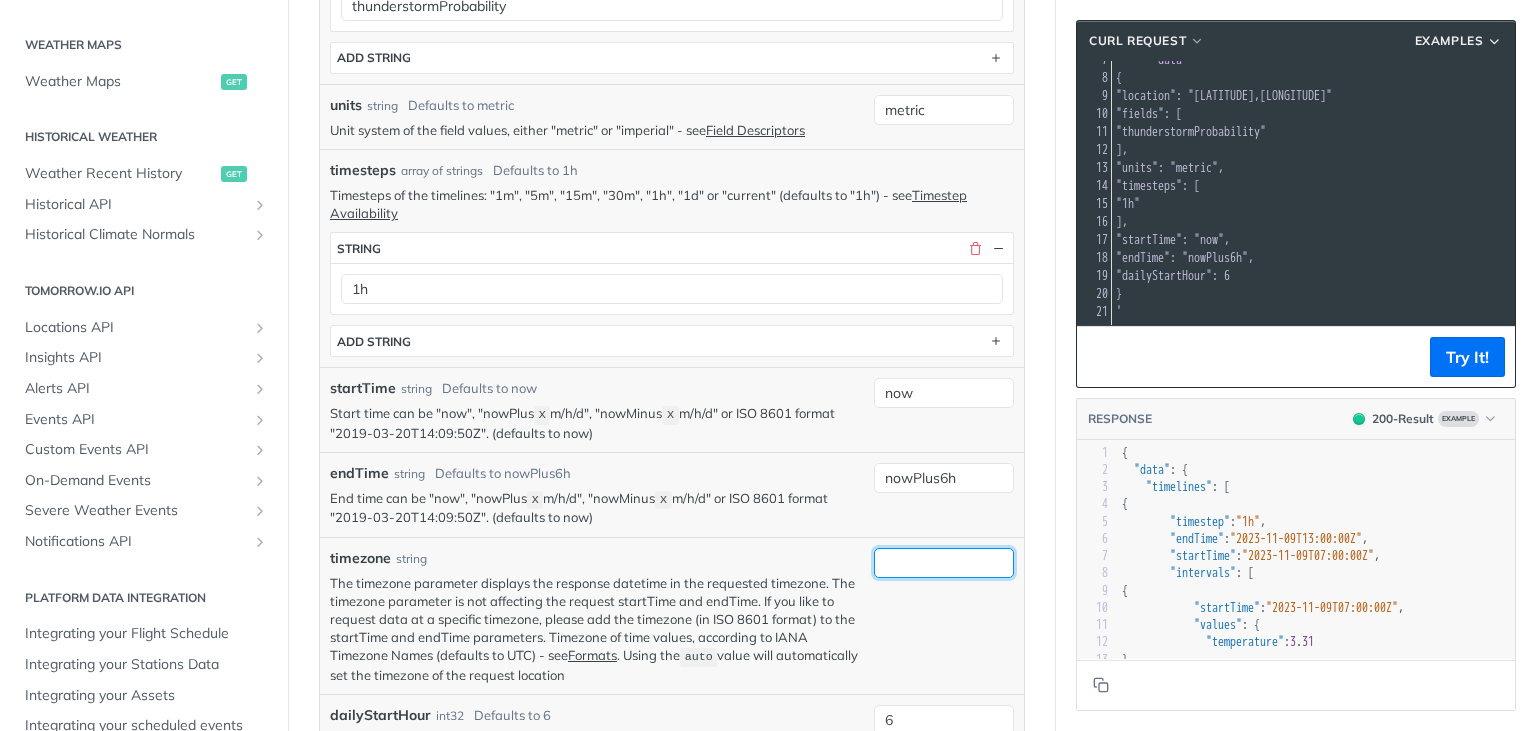 click on "timezone" at bounding box center (944, 563) 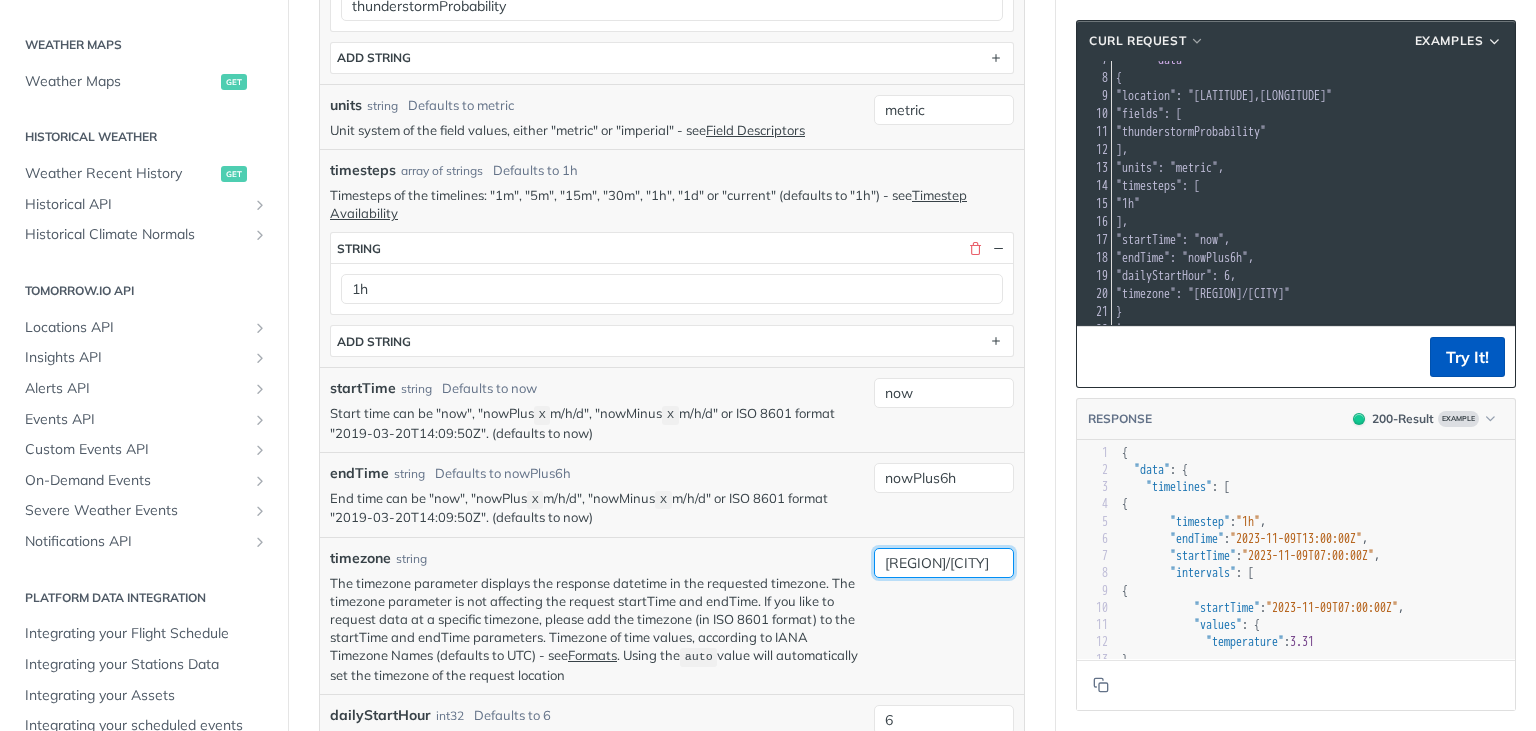 type on "[TIMEZONE]" 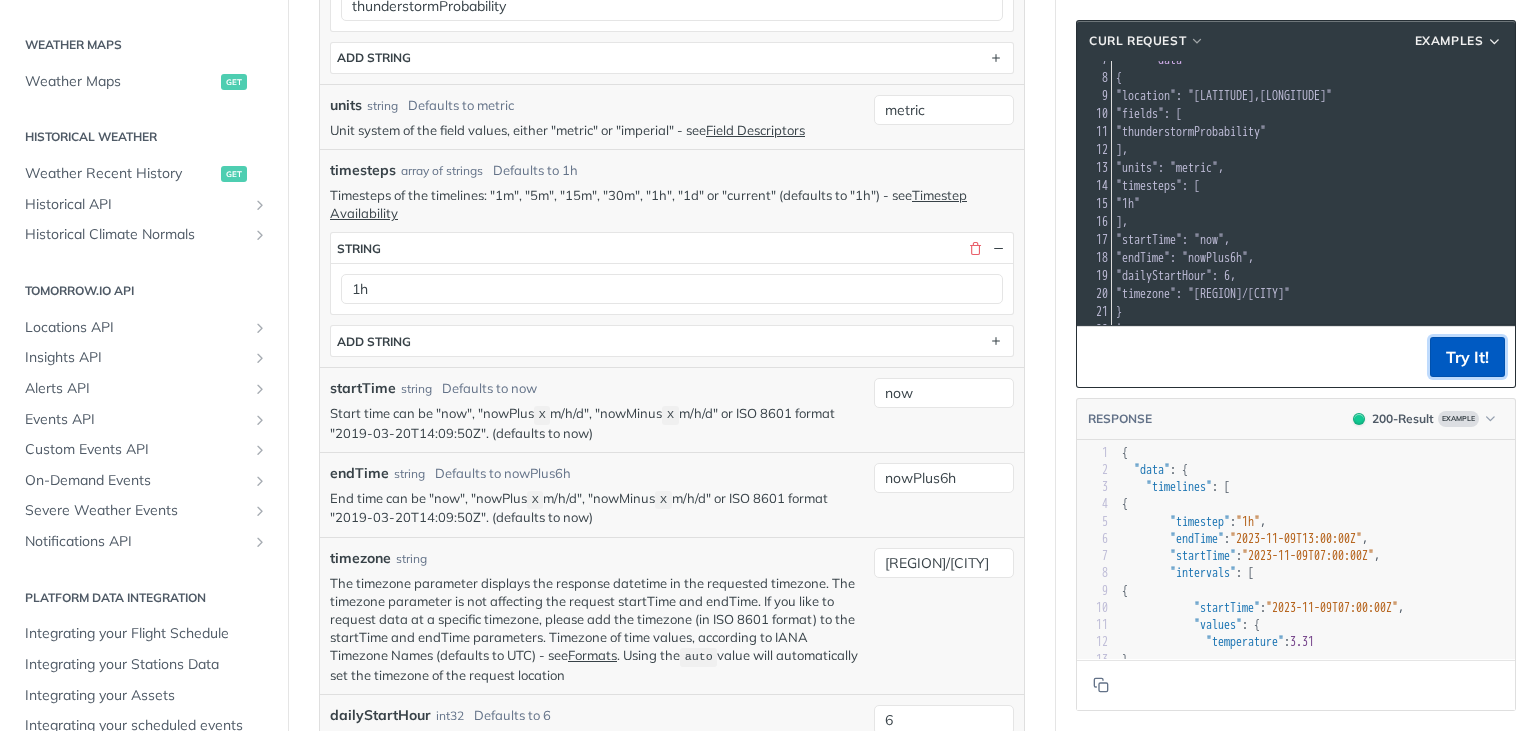 click on "Try It!" at bounding box center [1467, 357] 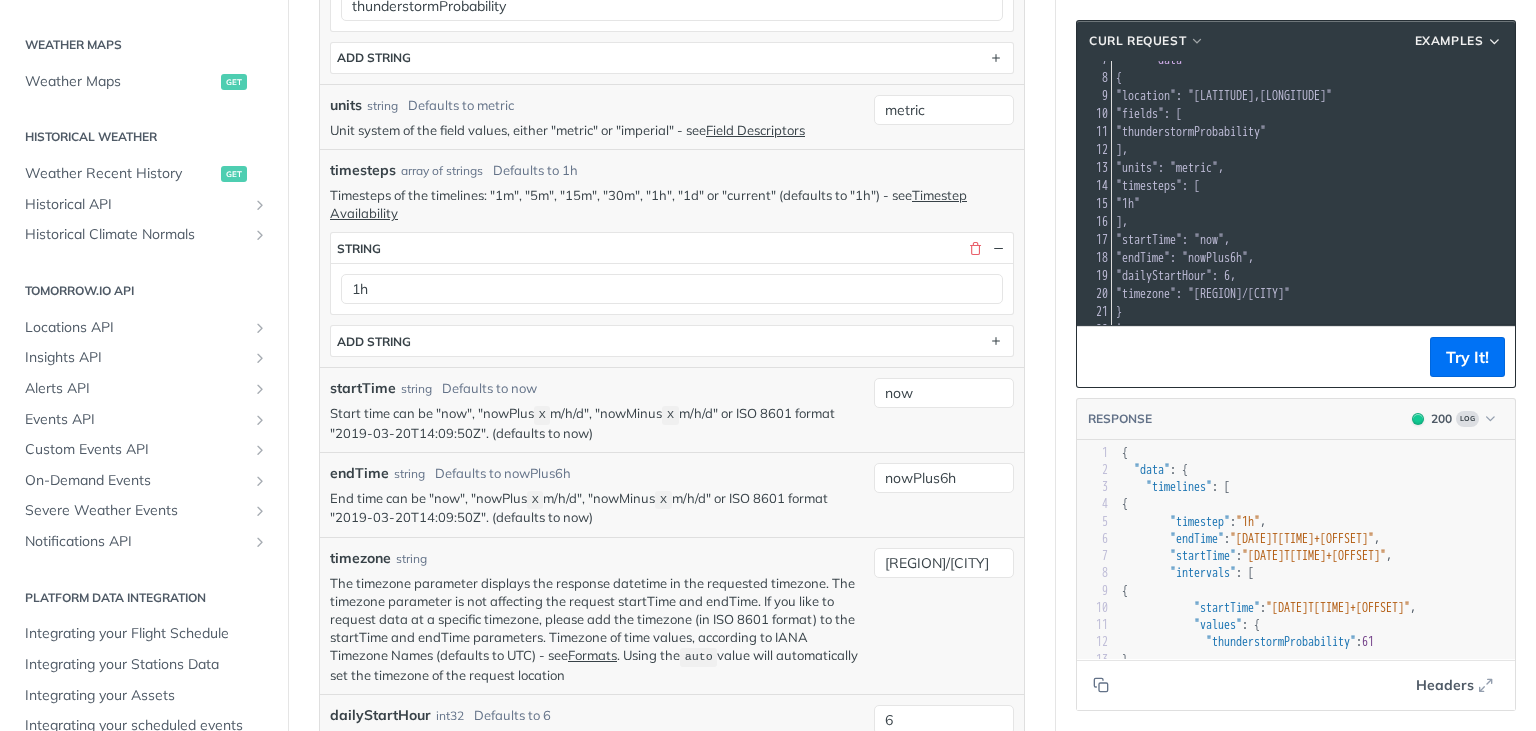 scroll, scrollTop: 173, scrollLeft: 0, axis: vertical 